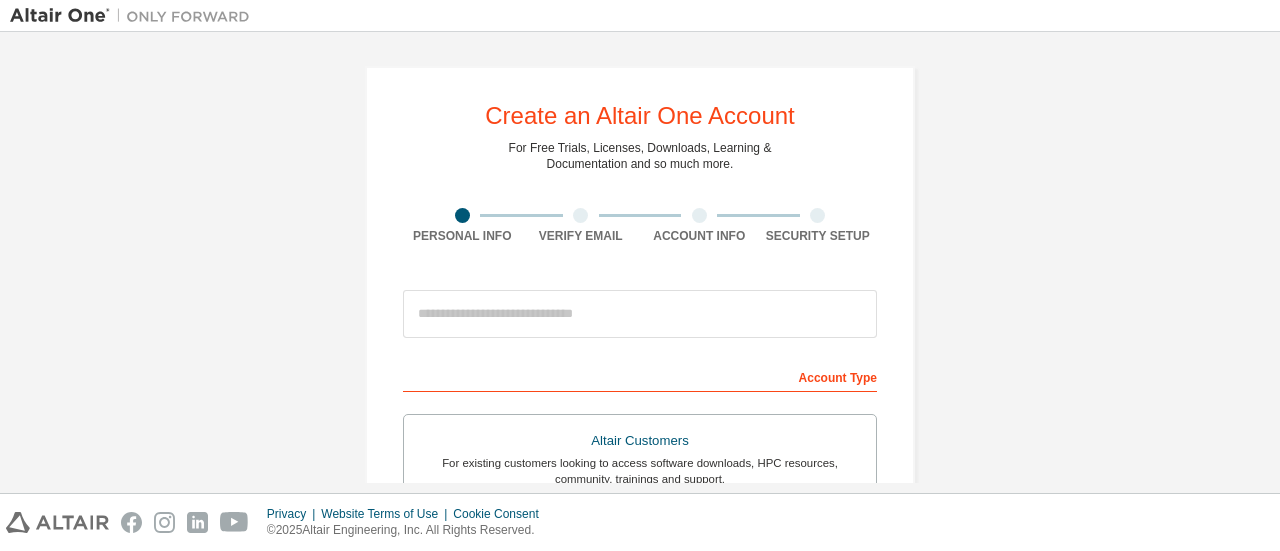 scroll, scrollTop: 0, scrollLeft: 0, axis: both 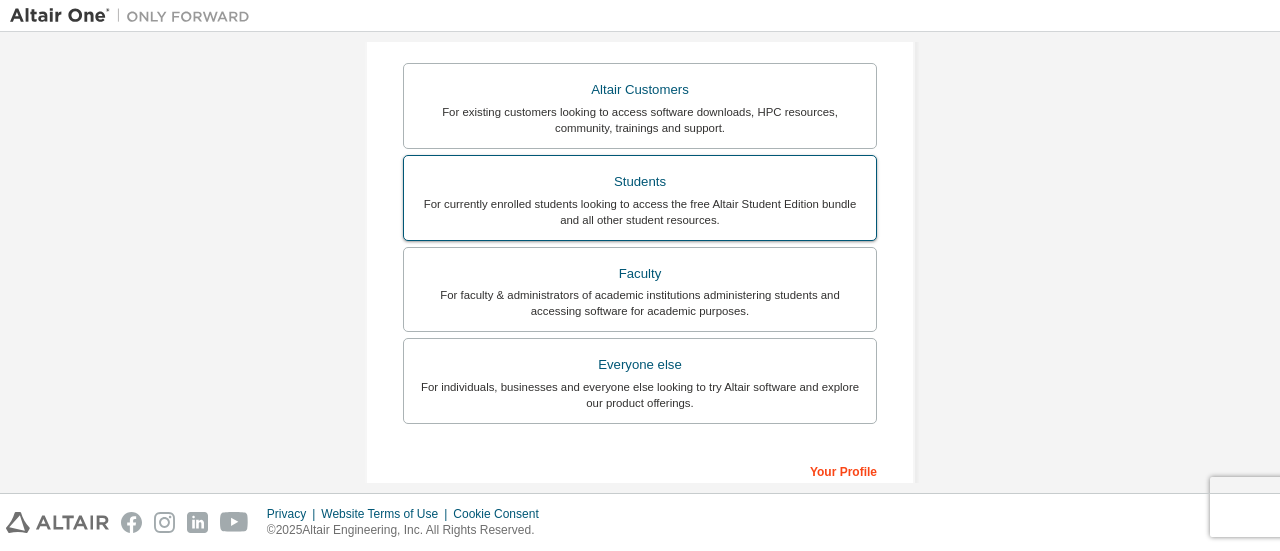click on "For currently enrolled students looking to access the free Altair Student Edition bundle and all other student resources." at bounding box center (640, 212) 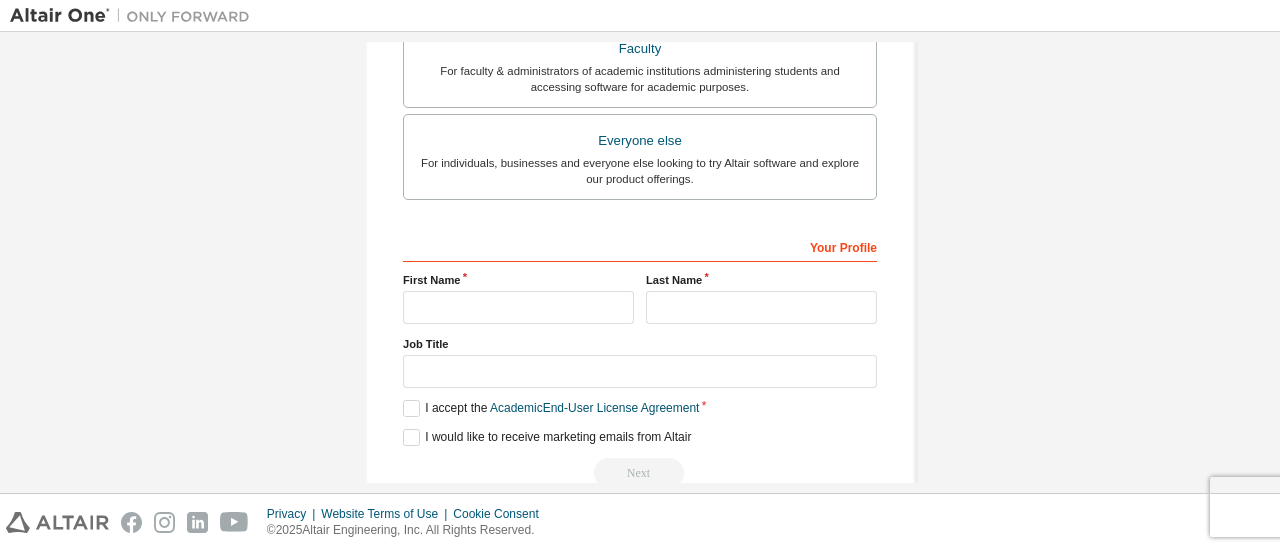 scroll, scrollTop: 664, scrollLeft: 0, axis: vertical 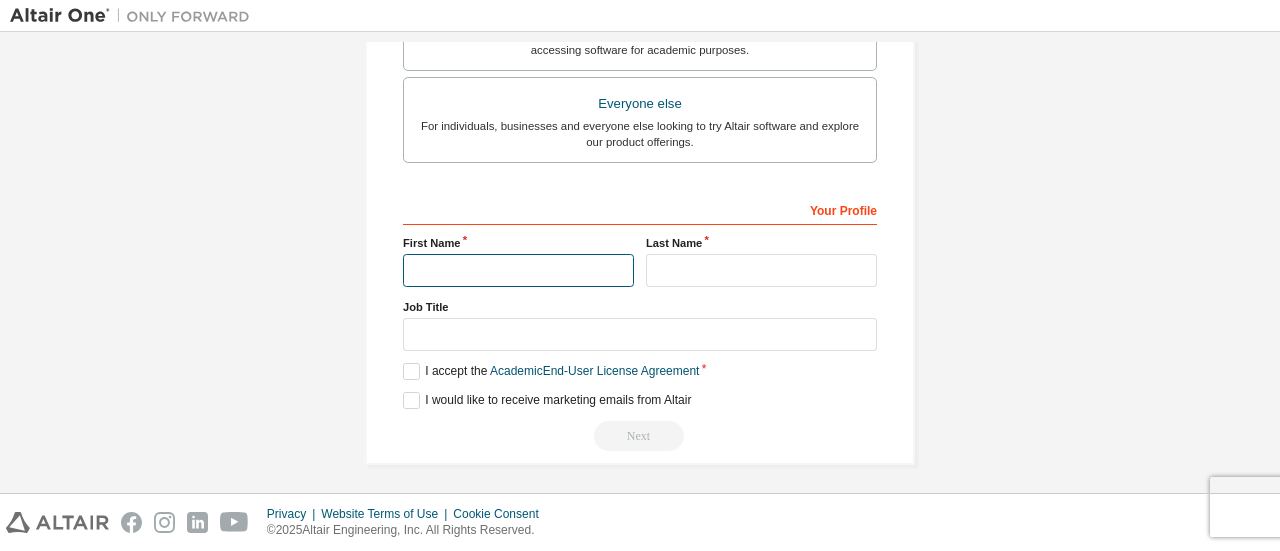 click at bounding box center [518, 270] 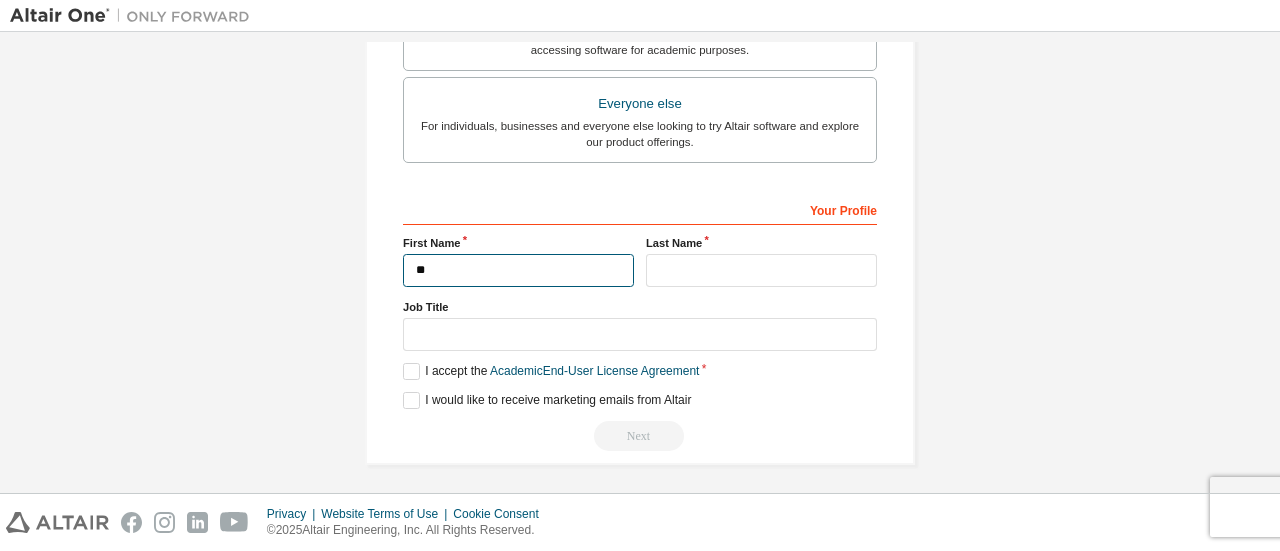 type on "*" 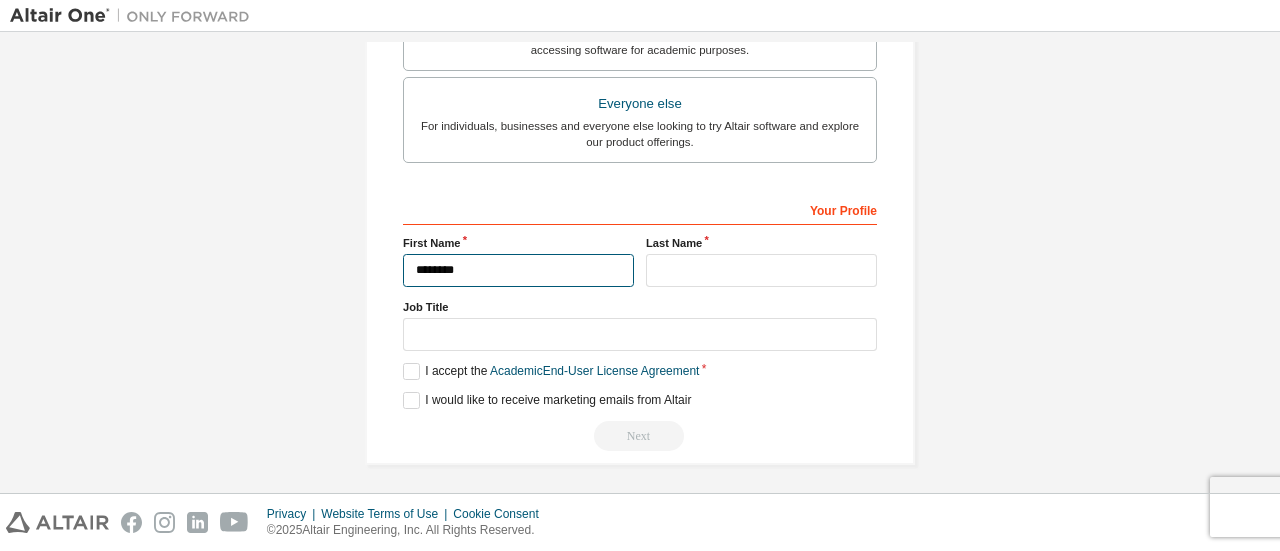 type on "********" 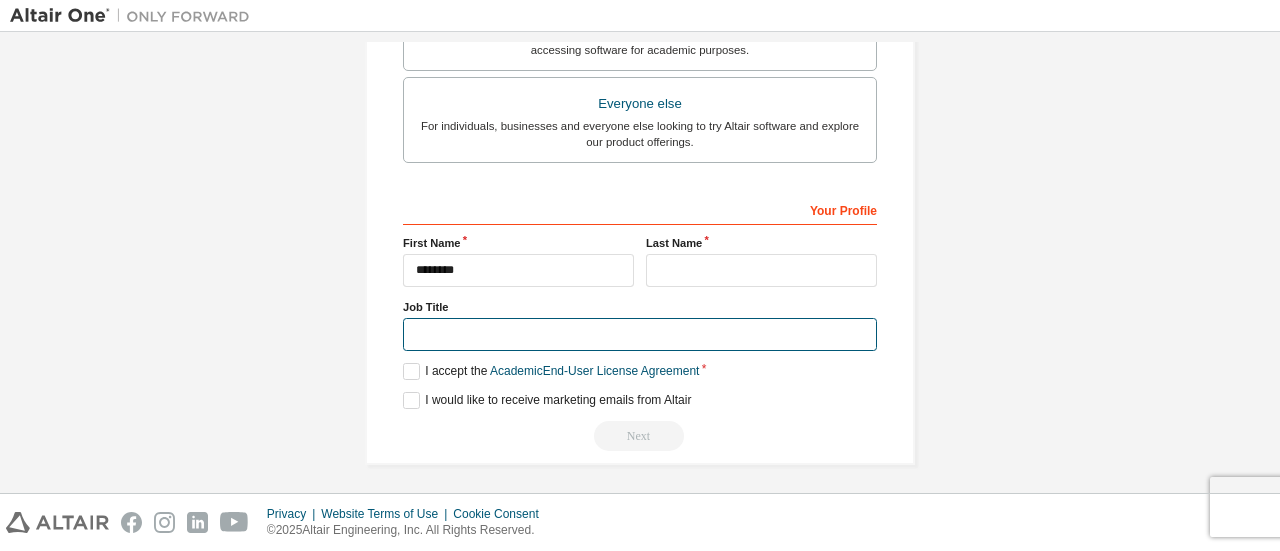 click at bounding box center (640, 334) 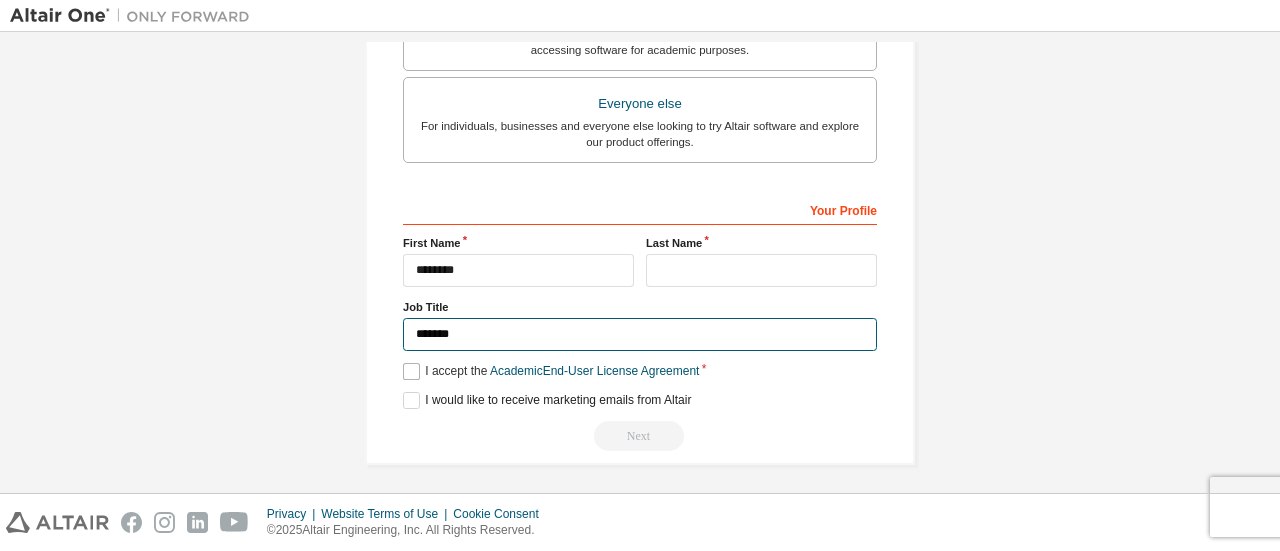 type on "*******" 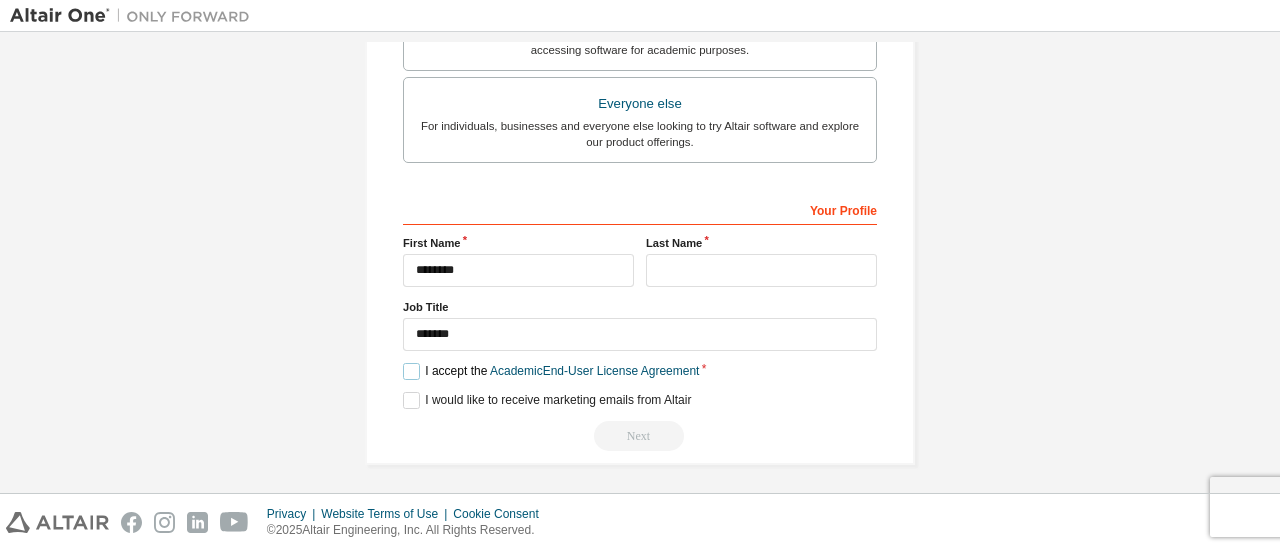 click on "I accept the   Academic   End-User License Agreement" at bounding box center (551, 371) 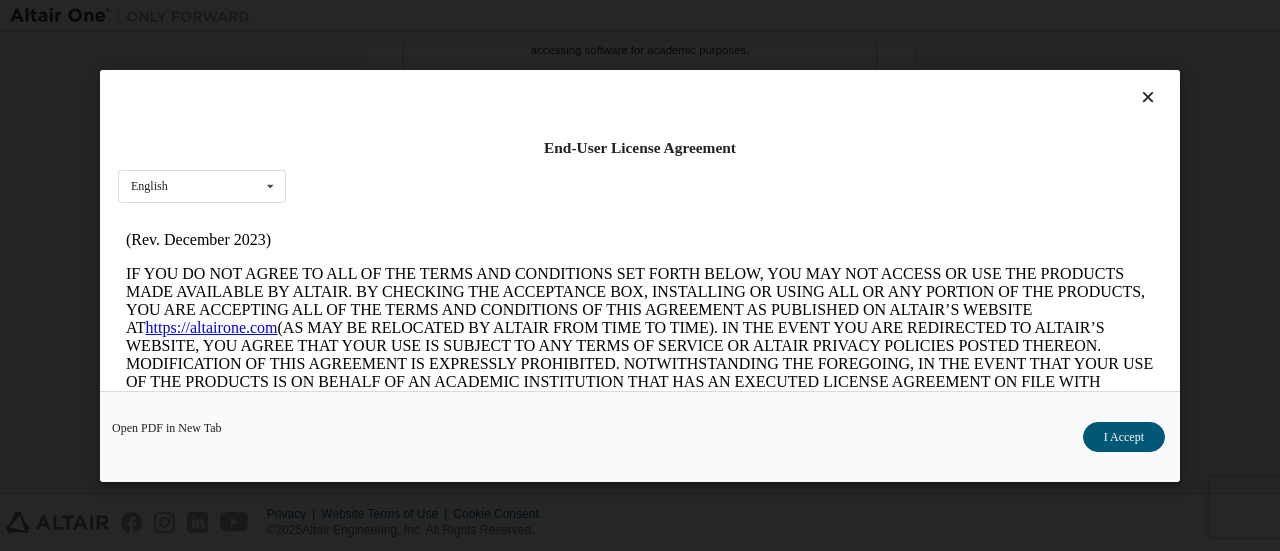 scroll, scrollTop: 64, scrollLeft: 0, axis: vertical 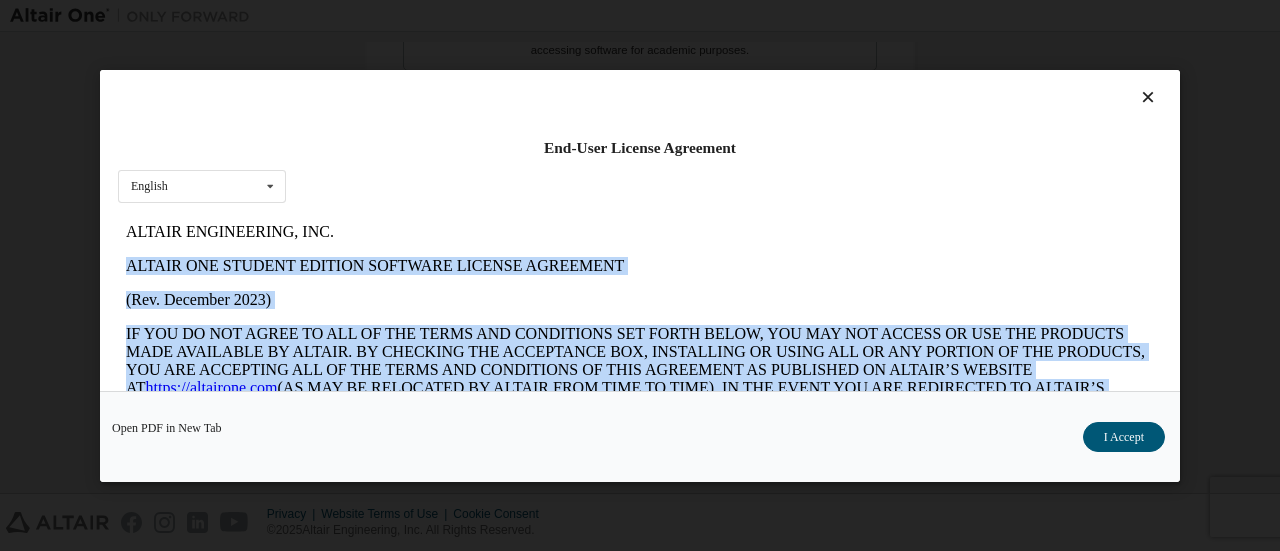 drag, startPoint x: 714, startPoint y: 346, endPoint x: 404, endPoint y: 209, distance: 338.9233 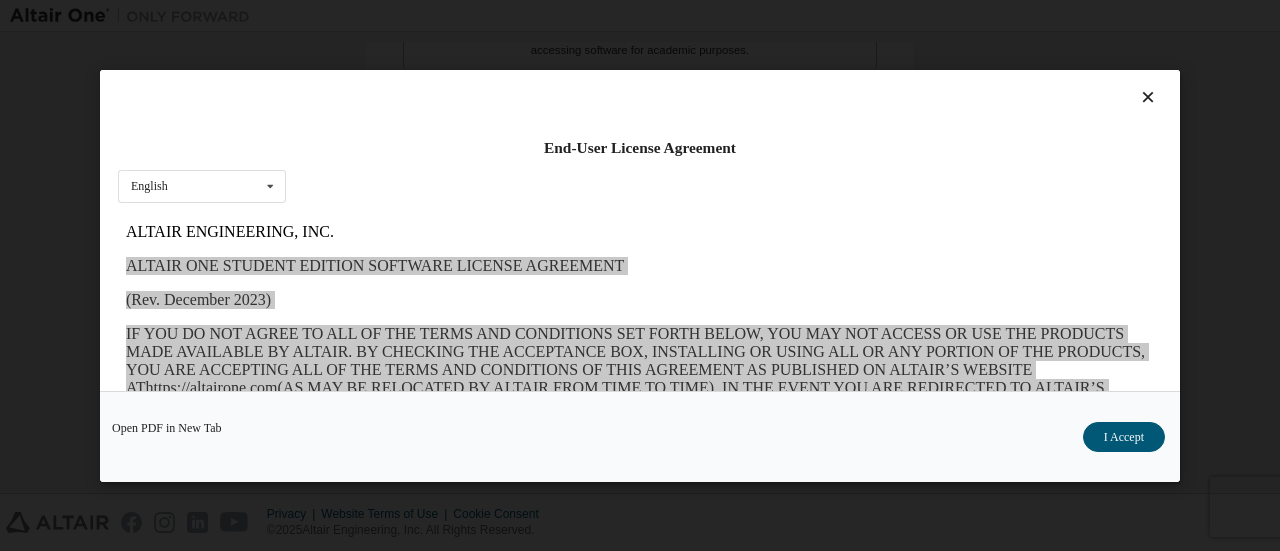 click on "End-User License Agreement English English" at bounding box center [640, 230] 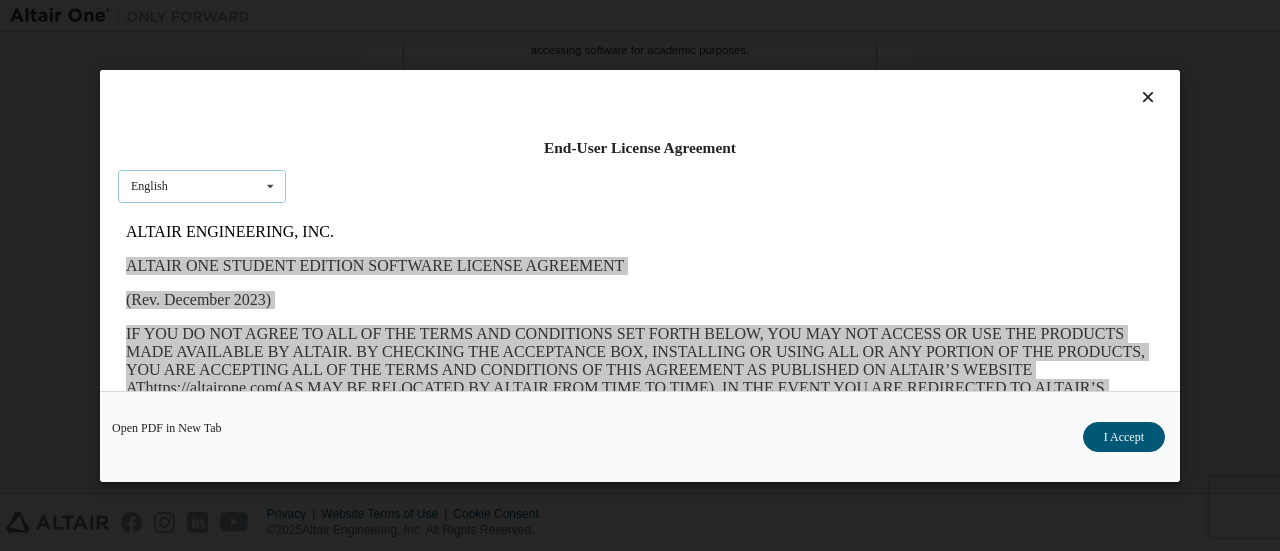 click at bounding box center (270, 185) 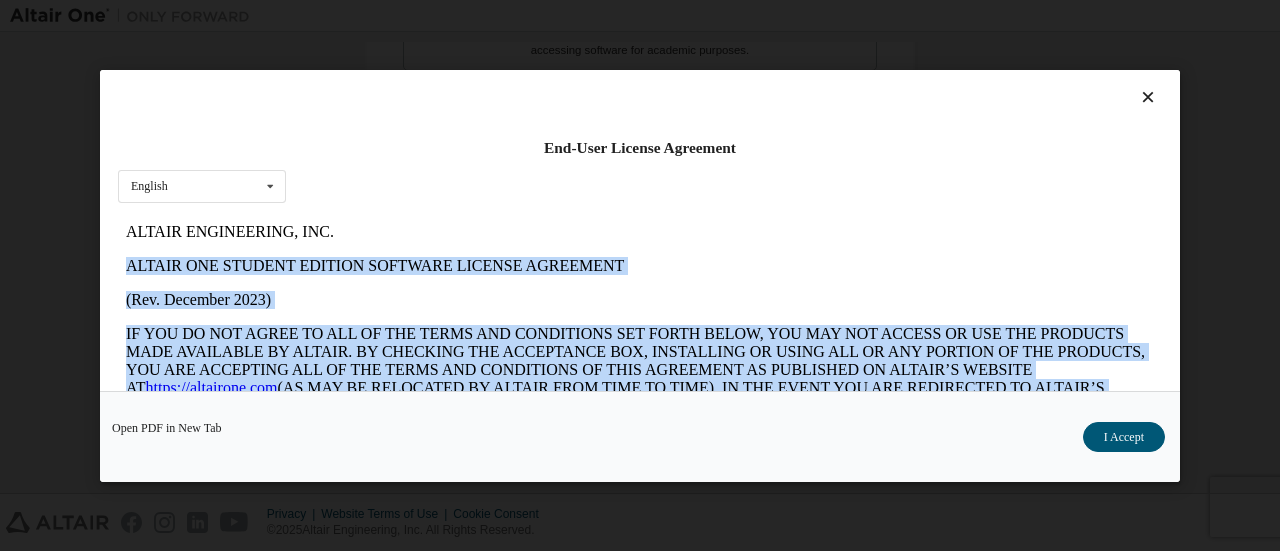 click on "ALTAIR ONE STUDENT EDITION SOFTWARE LICENSE AGREEMENT" at bounding box center [640, 265] 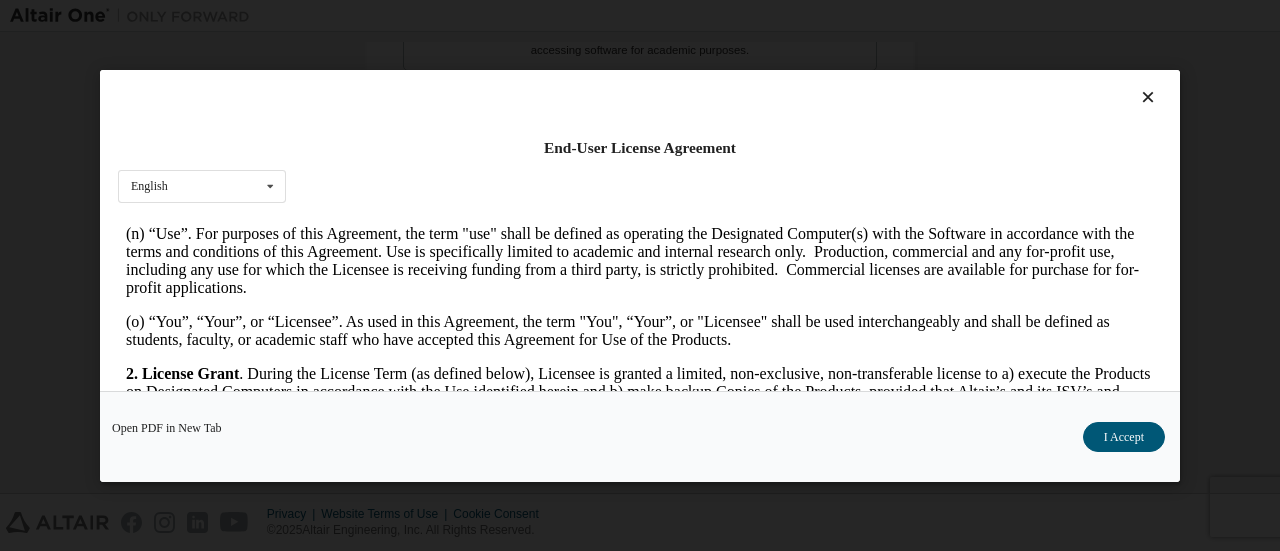 scroll, scrollTop: 1087, scrollLeft: 0, axis: vertical 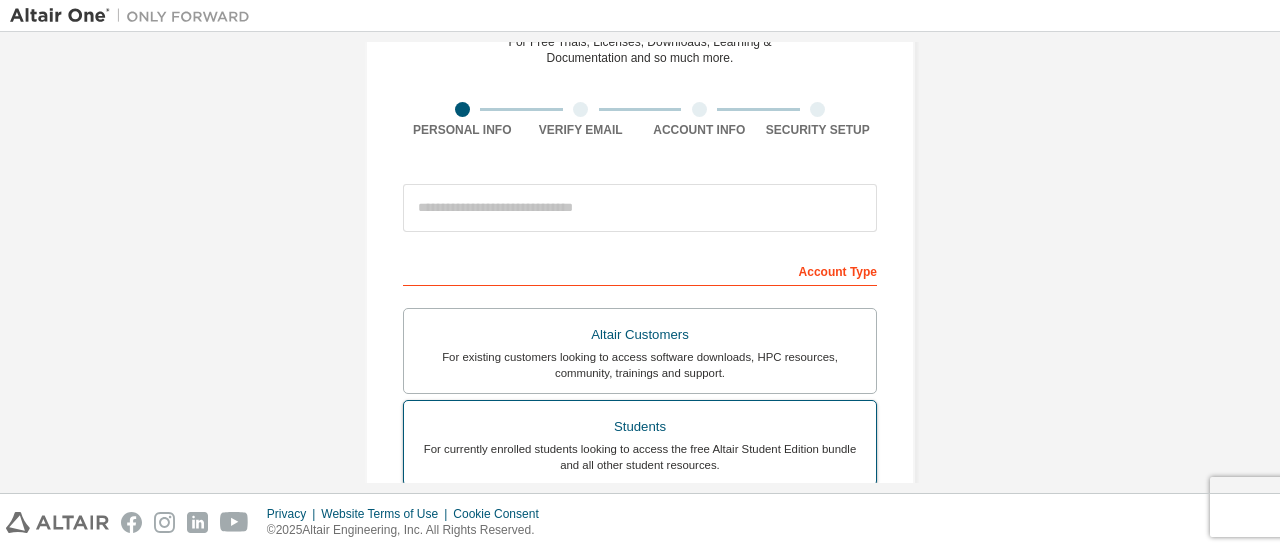 click on "For currently enrolled students looking to access the free Altair Student Edition bundle and all other student resources." at bounding box center (640, 457) 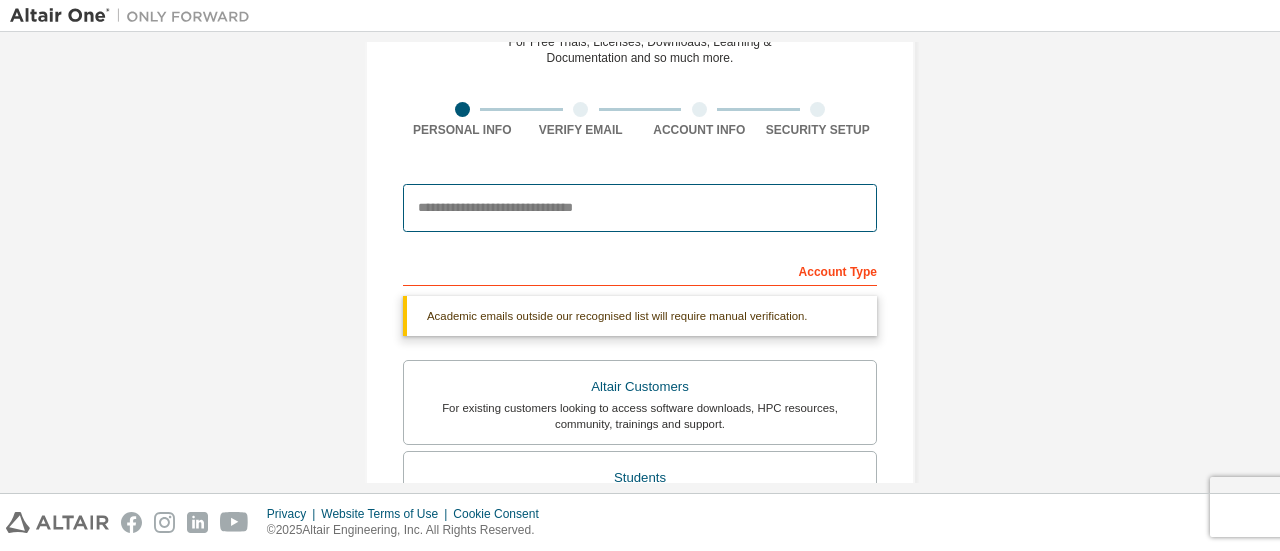 click at bounding box center (640, 208) 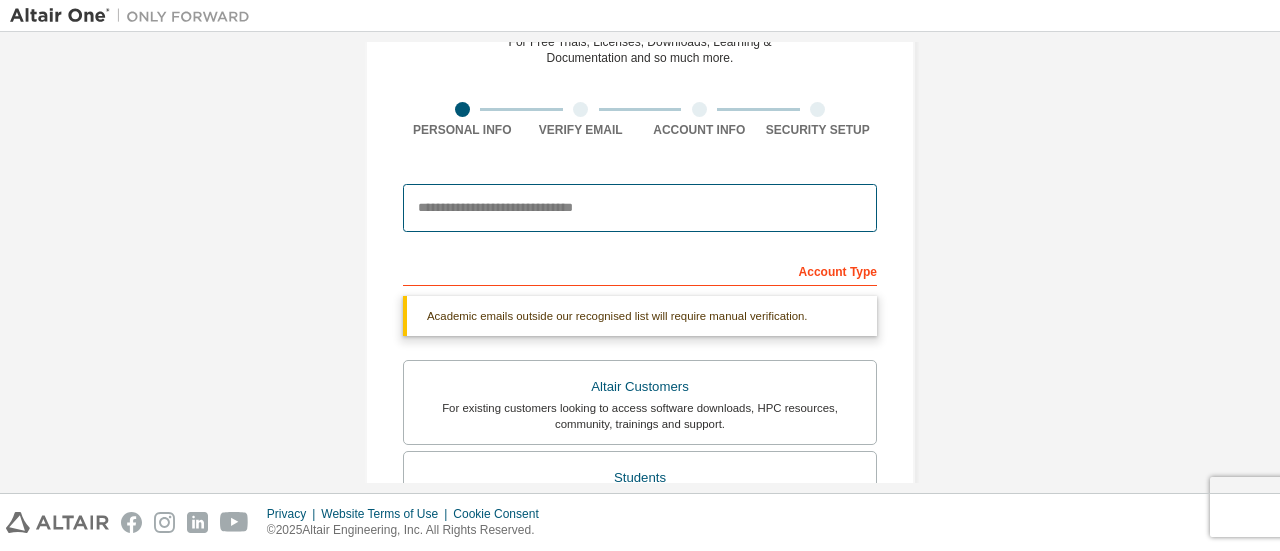 type on "**********" 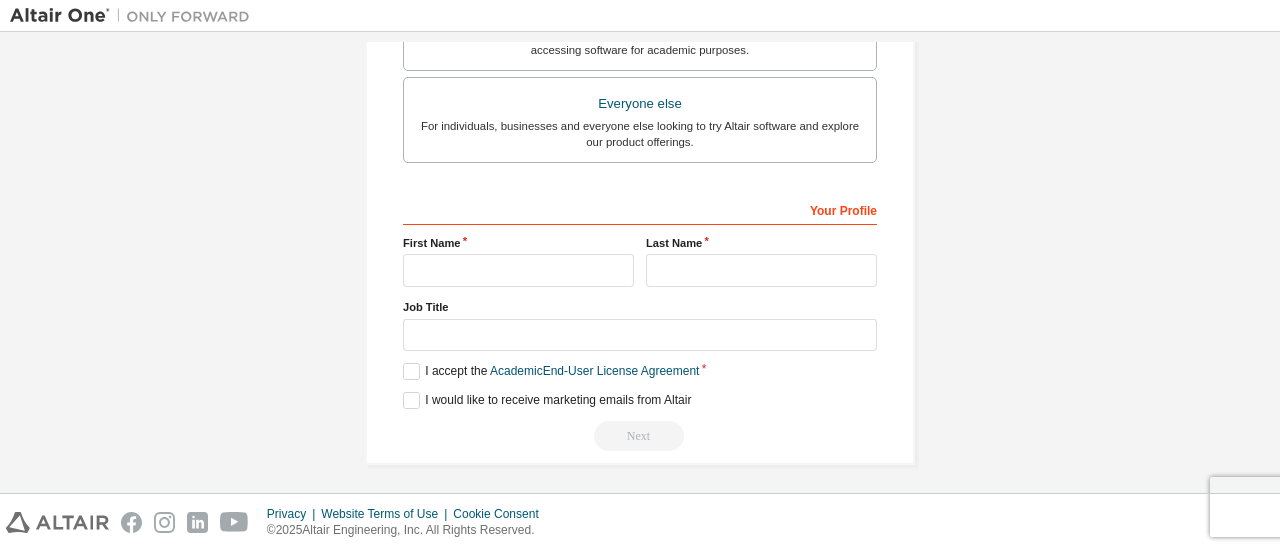 scroll, scrollTop: 0, scrollLeft: 0, axis: both 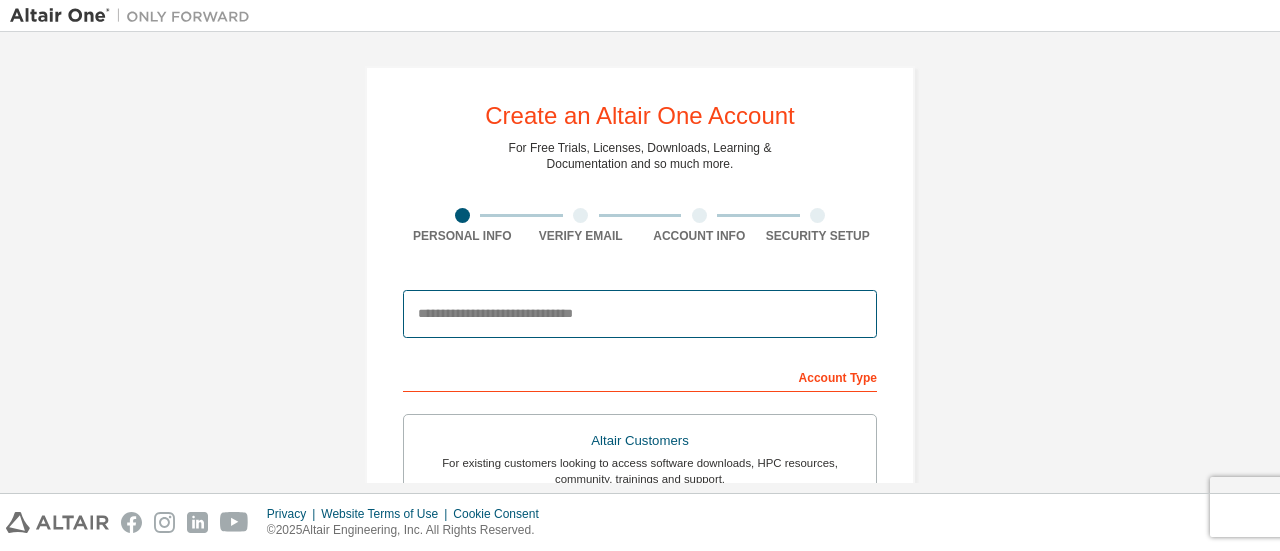 click at bounding box center (640, 314) 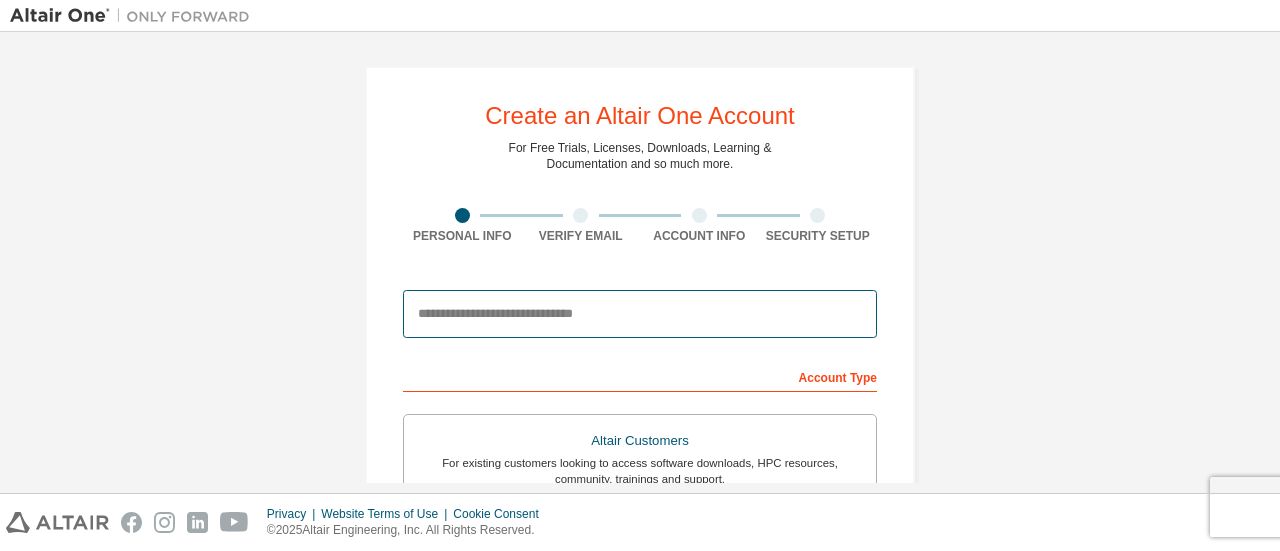 type on "**********" 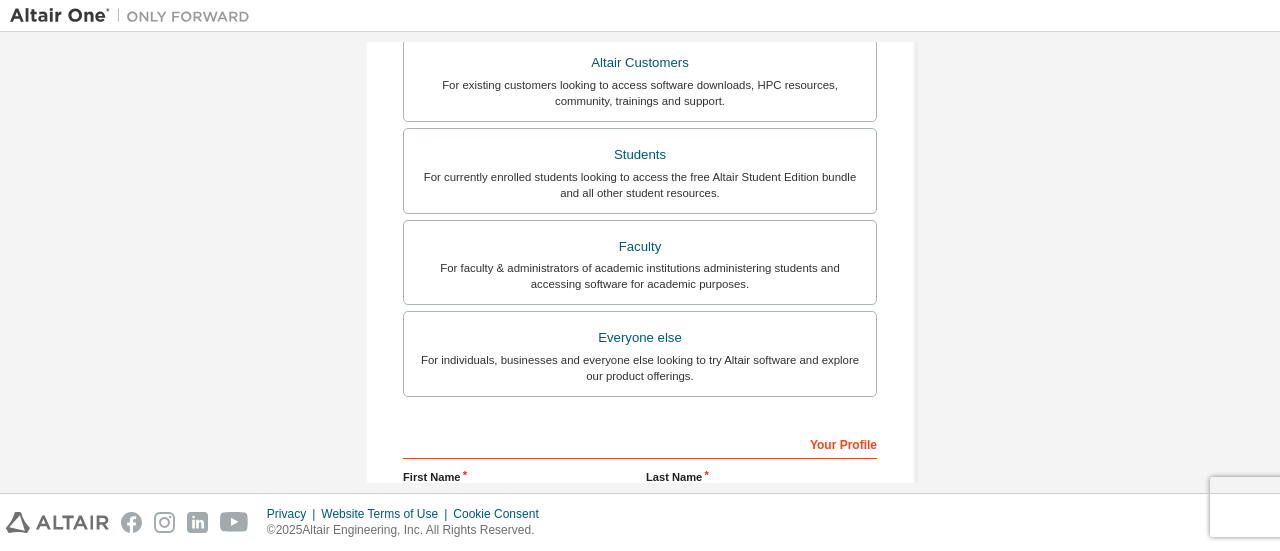 scroll, scrollTop: 612, scrollLeft: 0, axis: vertical 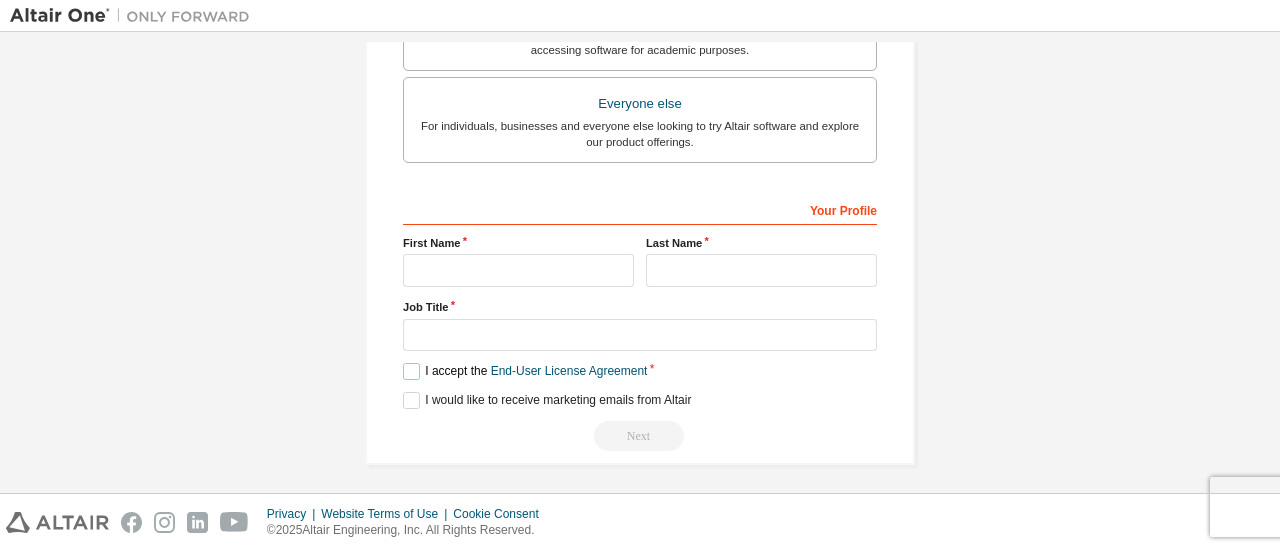 click on "I accept the    End-User License Agreement" at bounding box center (525, 371) 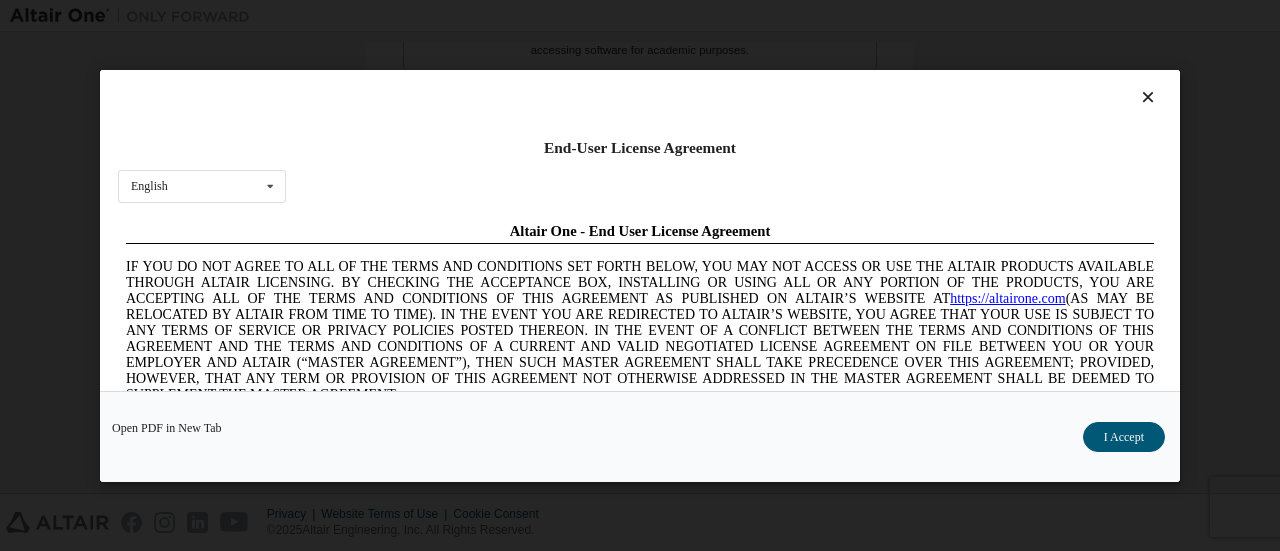 scroll, scrollTop: 0, scrollLeft: 0, axis: both 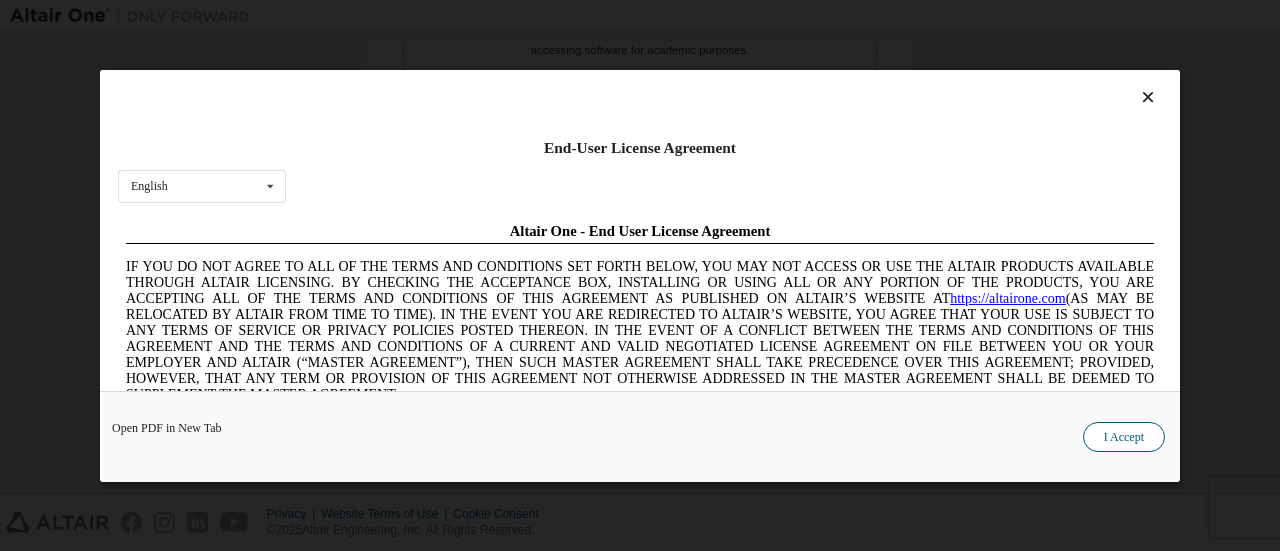 click on "I Accept" at bounding box center (1124, 436) 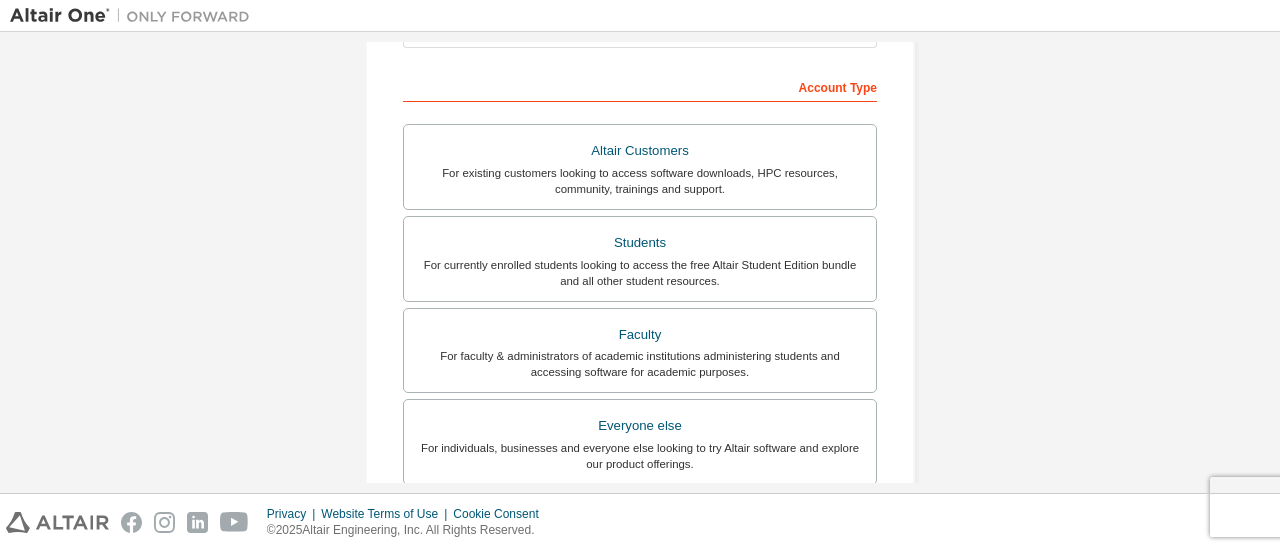 scroll, scrollTop: 384, scrollLeft: 0, axis: vertical 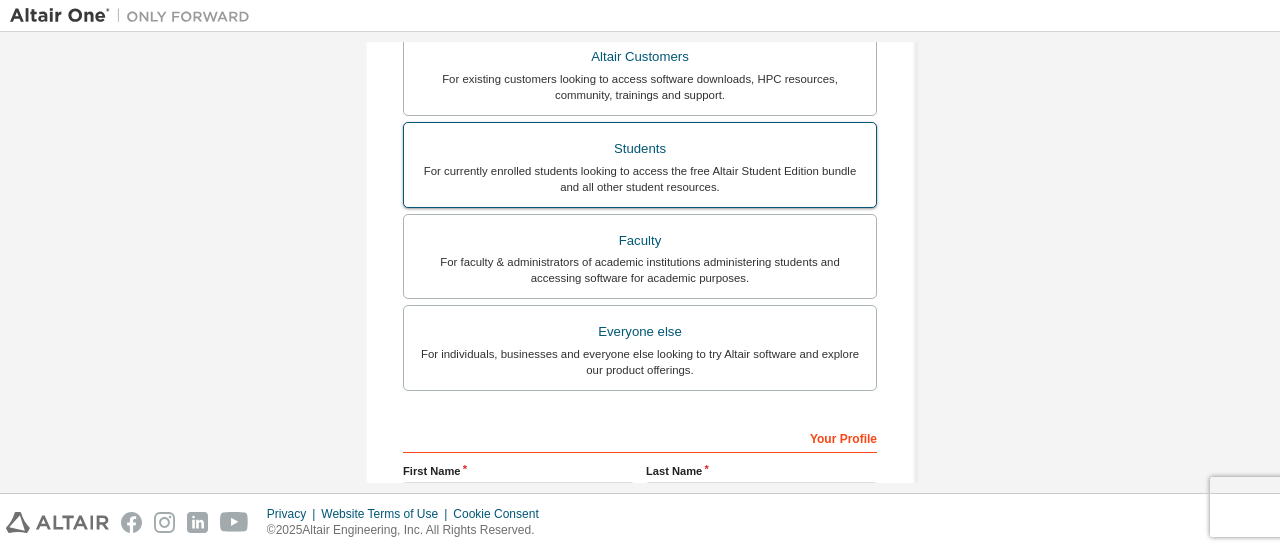 click on "Students" at bounding box center [640, 149] 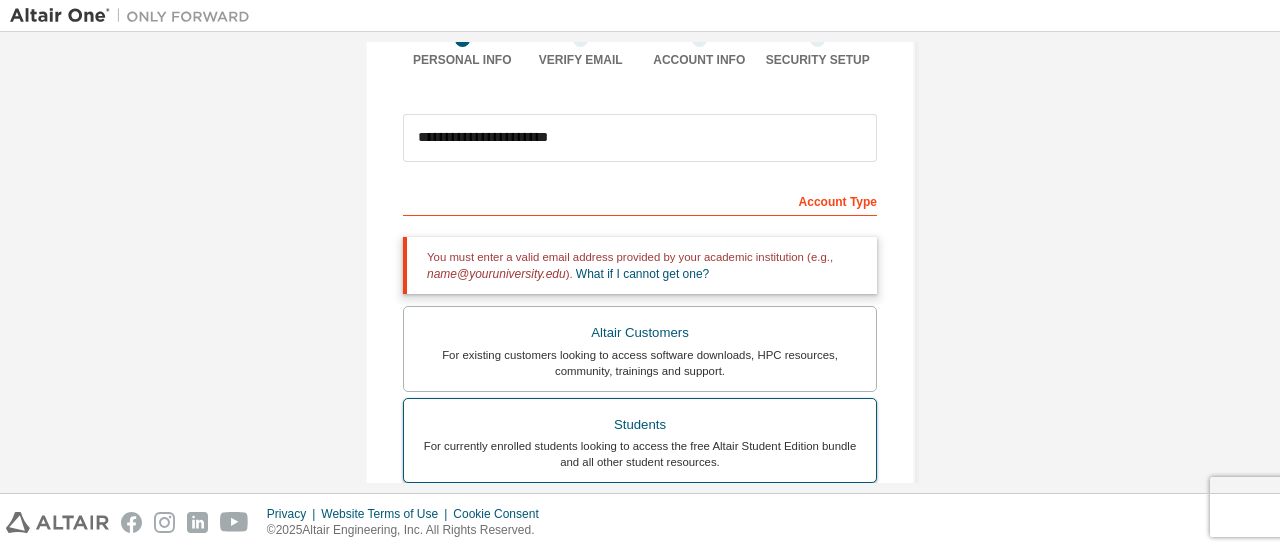 scroll, scrollTop: 175, scrollLeft: 0, axis: vertical 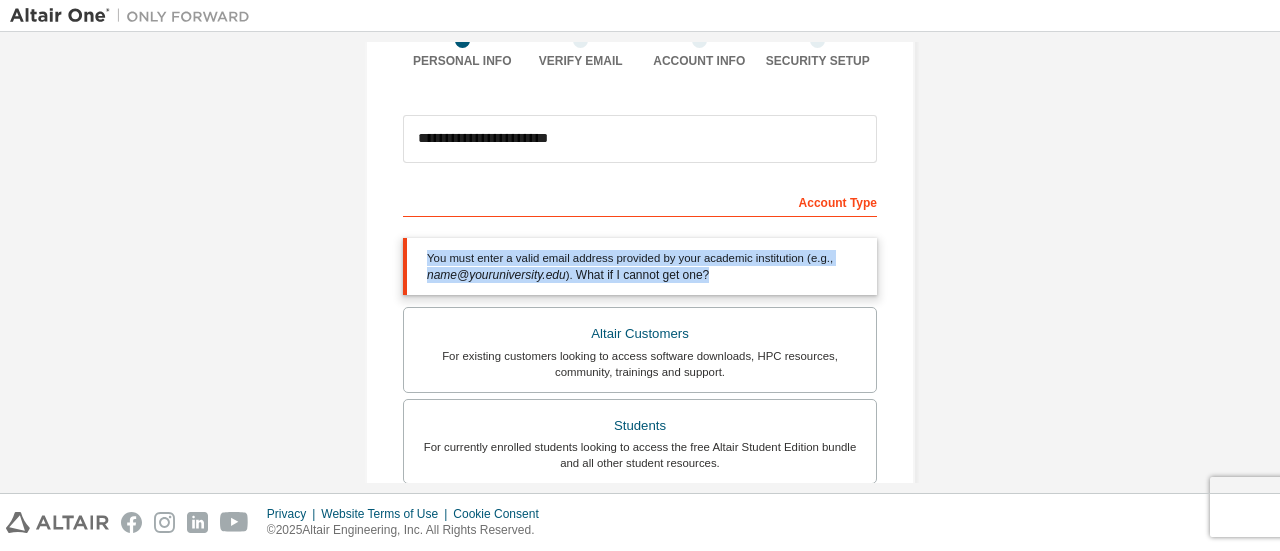drag, startPoint x: 422, startPoint y: 255, endPoint x: 750, endPoint y: 267, distance: 328.21945 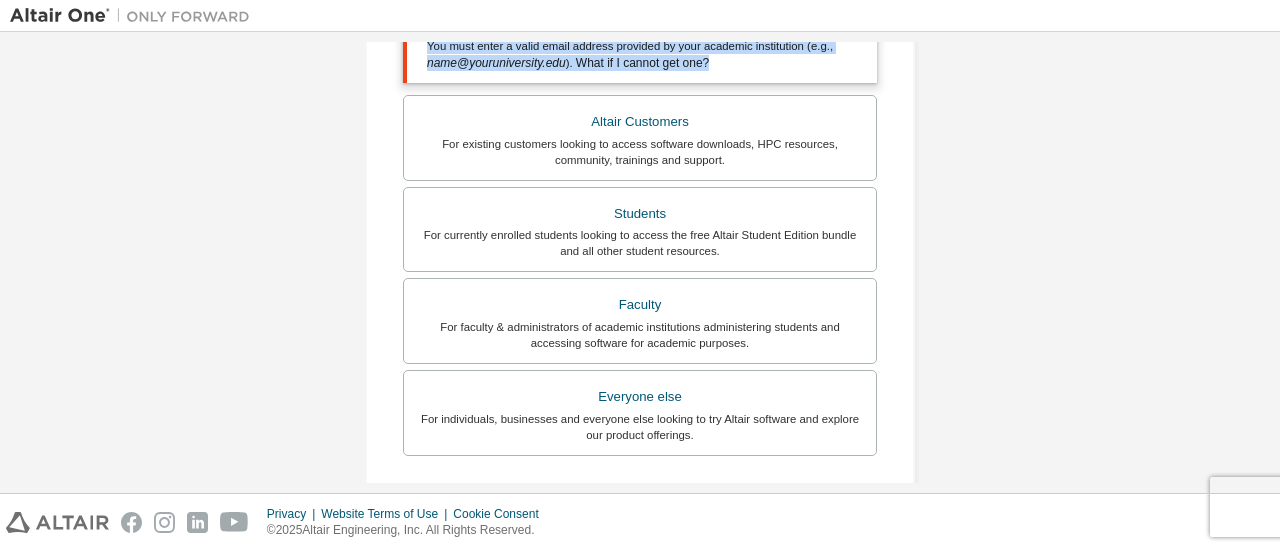scroll, scrollTop: 388, scrollLeft: 0, axis: vertical 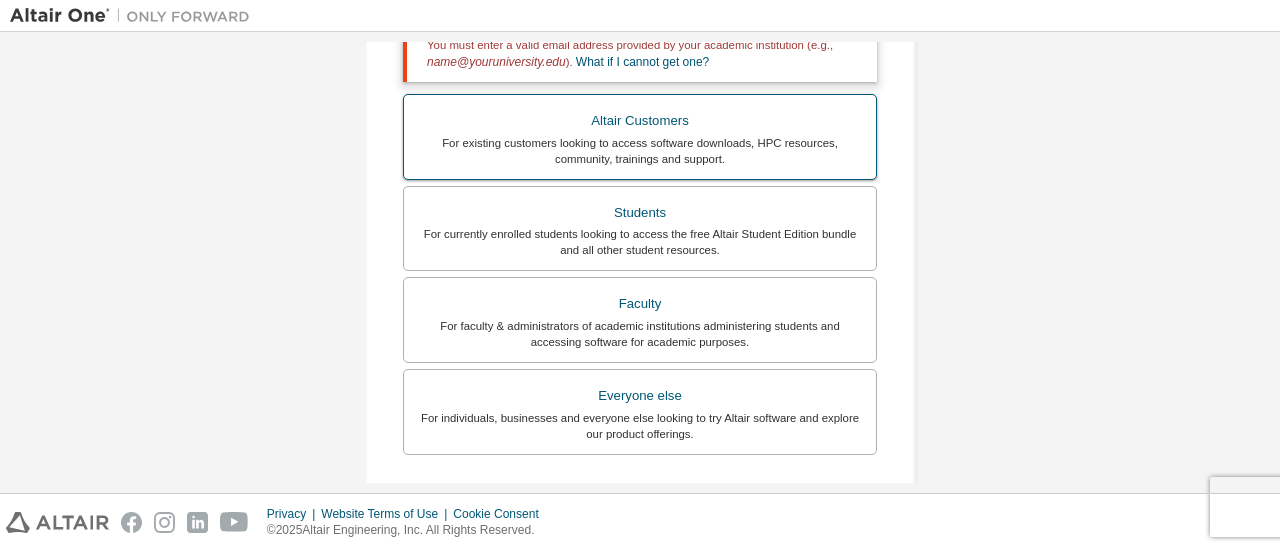 click on "For existing customers looking to access software downloads, HPC resources, community, trainings and support." at bounding box center [640, 151] 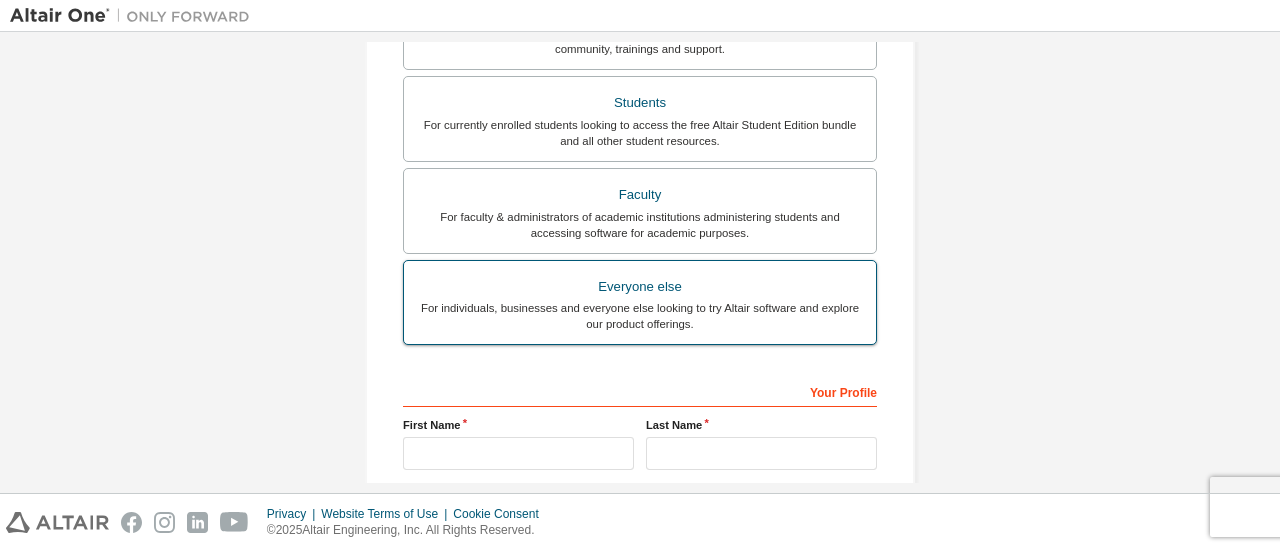click on "For individuals, businesses and everyone else looking to try Altair software and explore our product offerings." at bounding box center (640, 316) 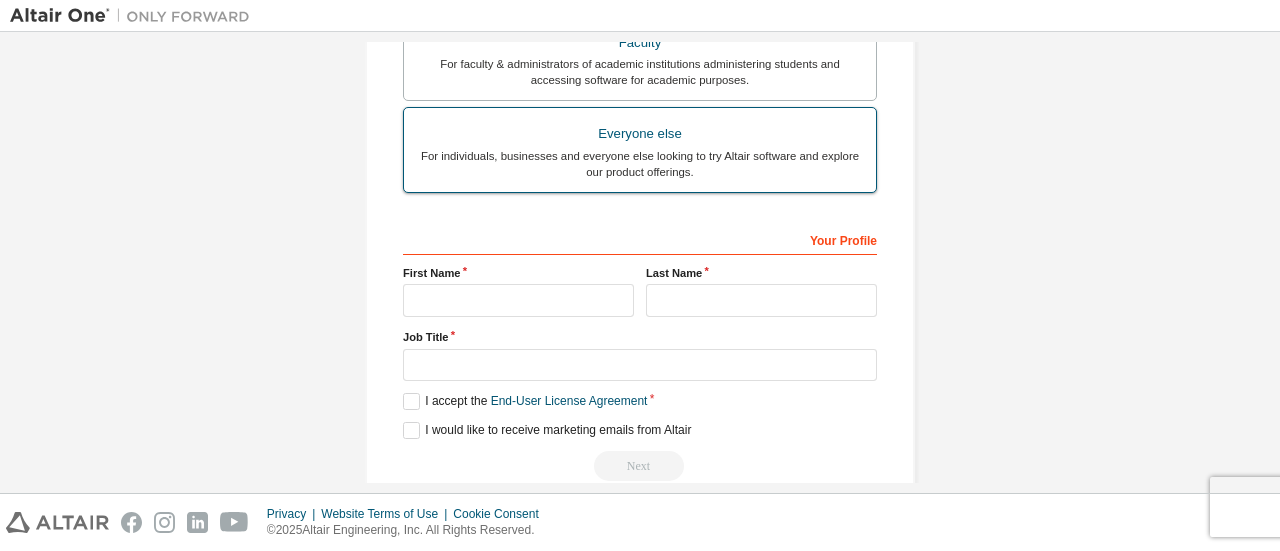 scroll, scrollTop: 584, scrollLeft: 0, axis: vertical 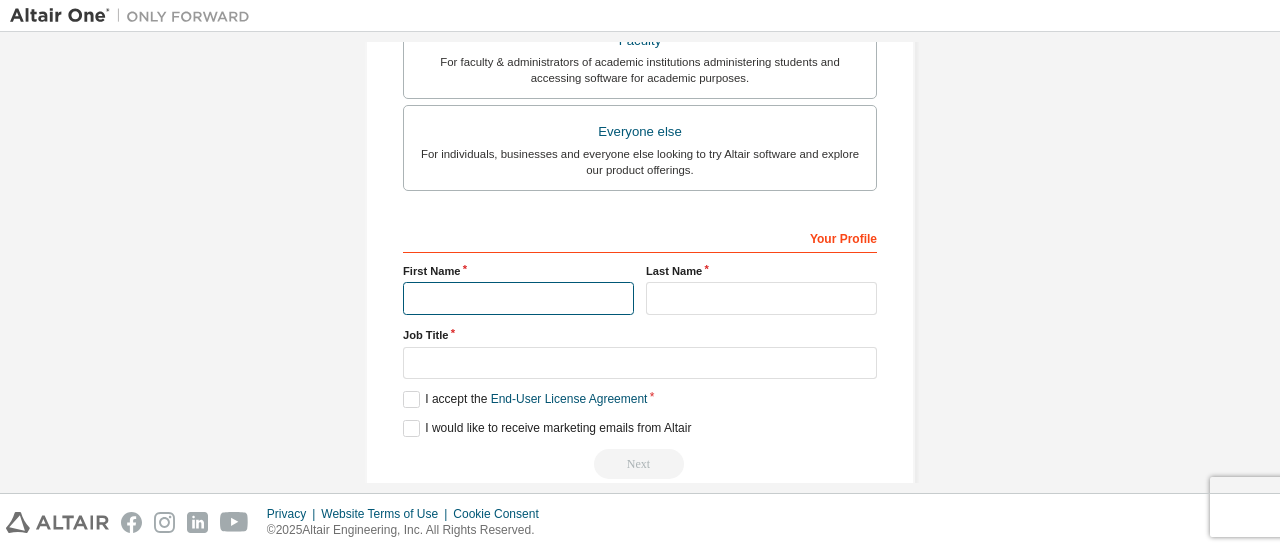 click at bounding box center [518, 298] 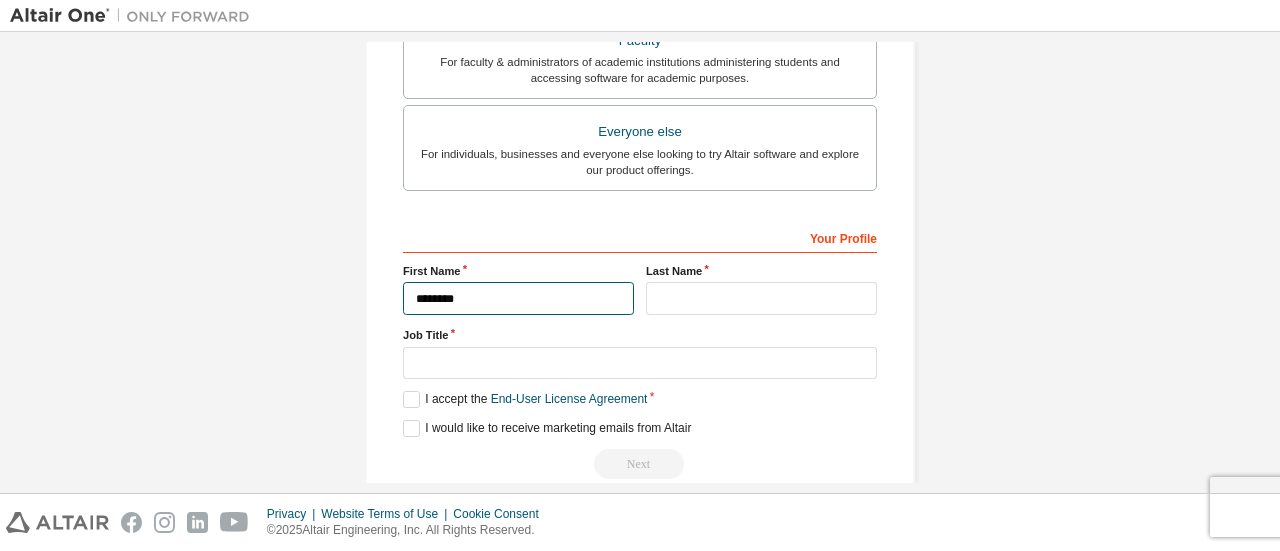 type on "********" 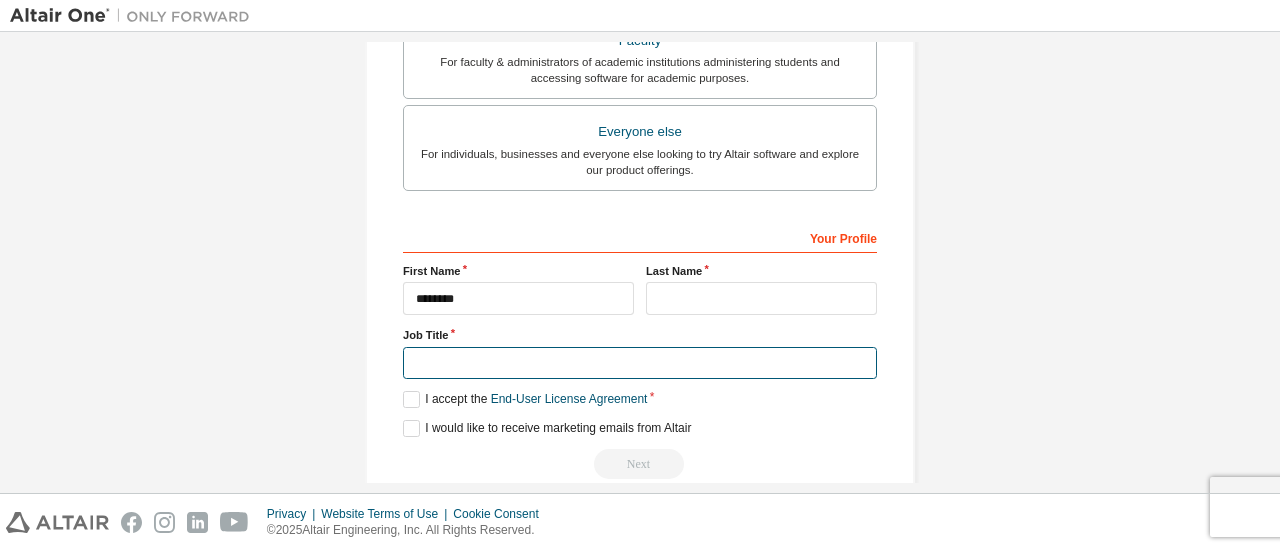 click at bounding box center (640, 363) 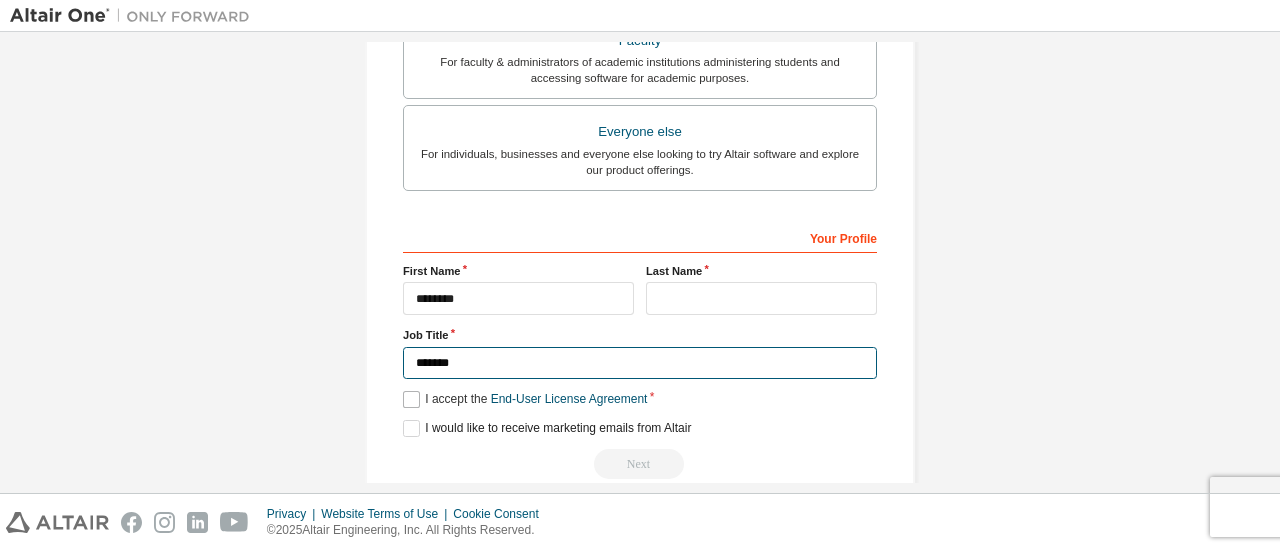 type on "*******" 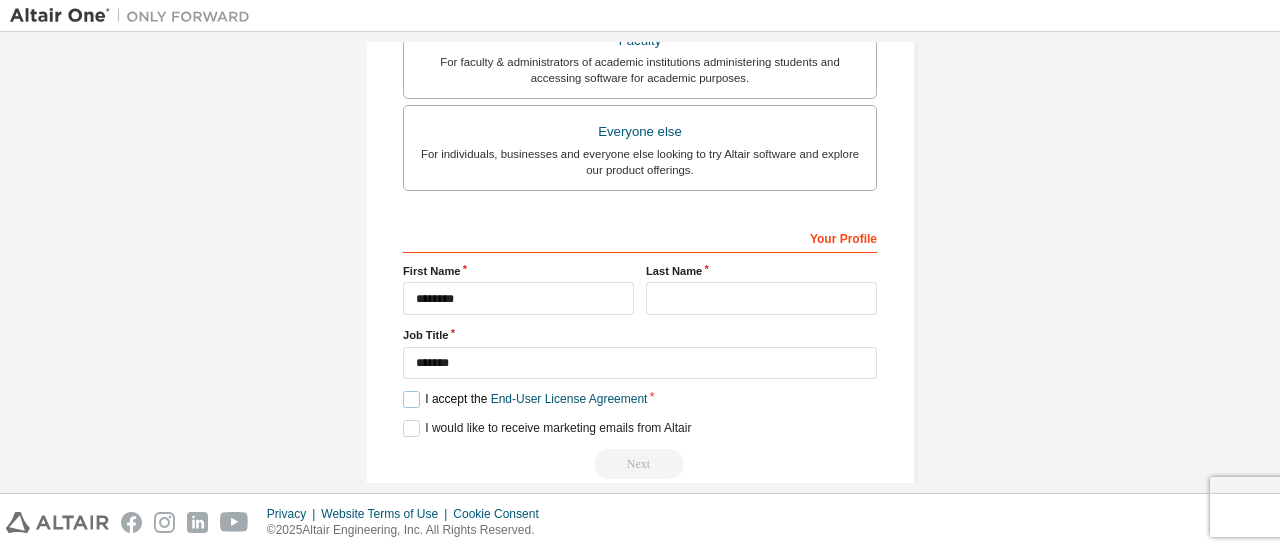 click on "I accept the    End-User License Agreement" at bounding box center (525, 399) 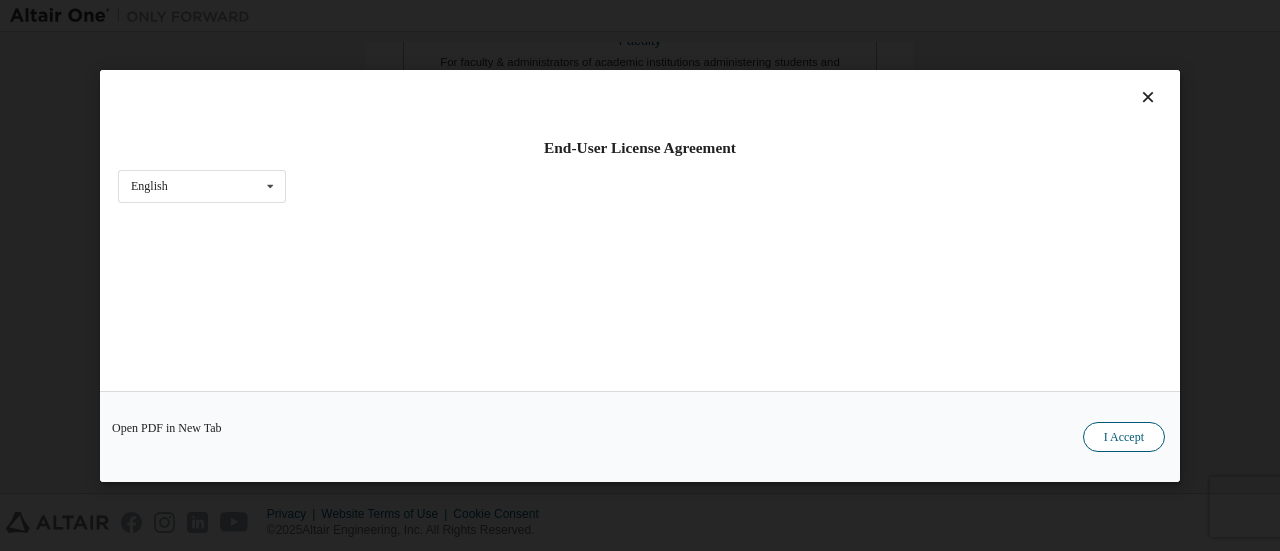 click on "I Accept" at bounding box center [1124, 436] 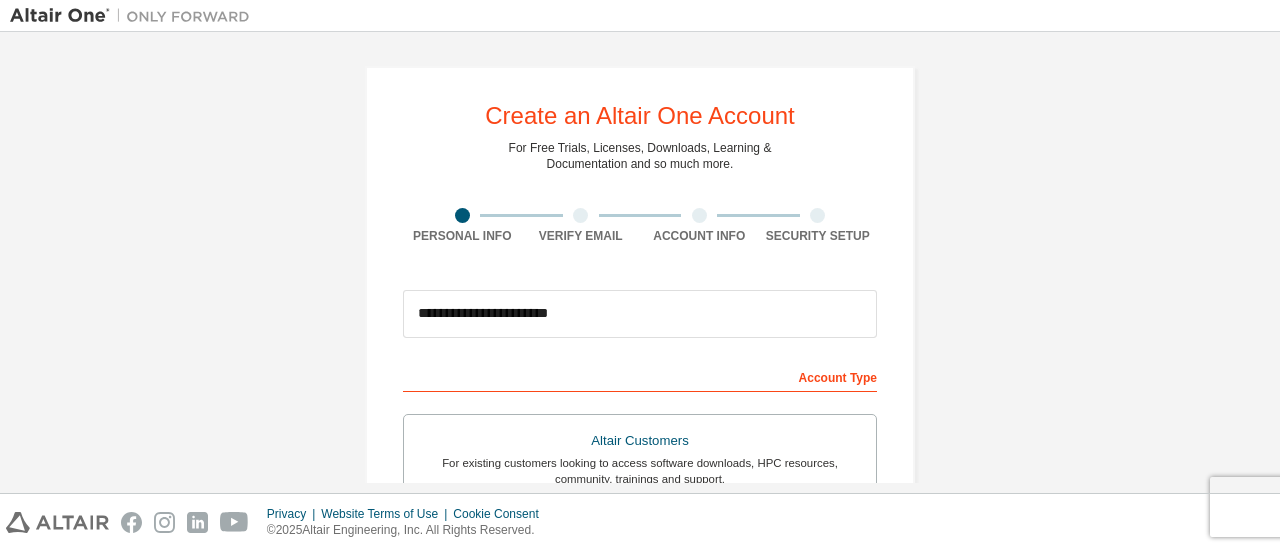 scroll, scrollTop: 612, scrollLeft: 0, axis: vertical 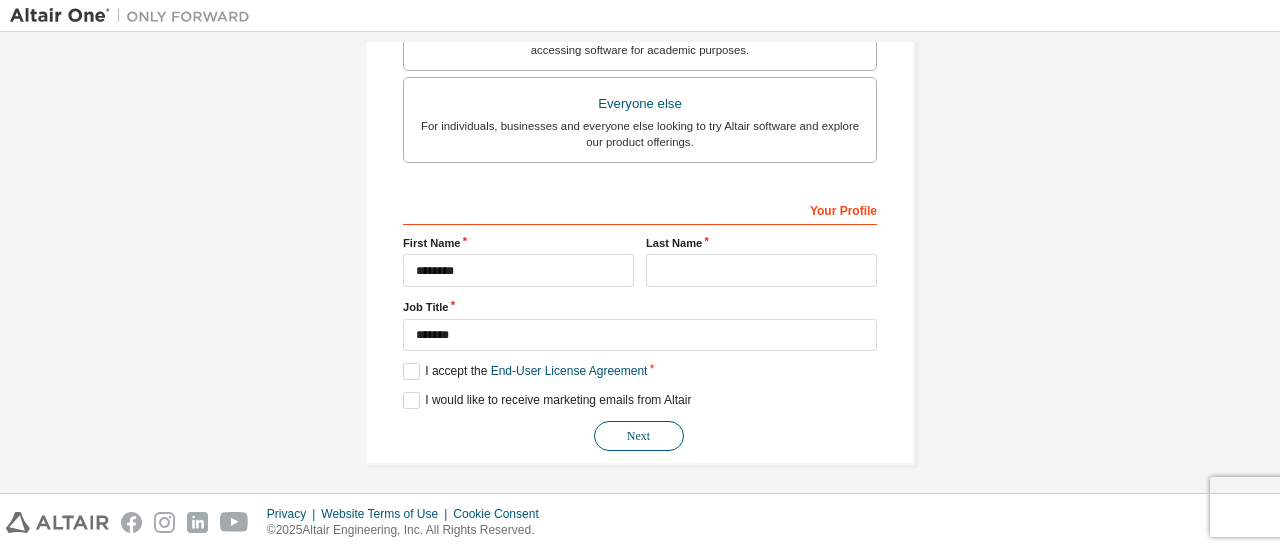 click on "Next" at bounding box center (639, 436) 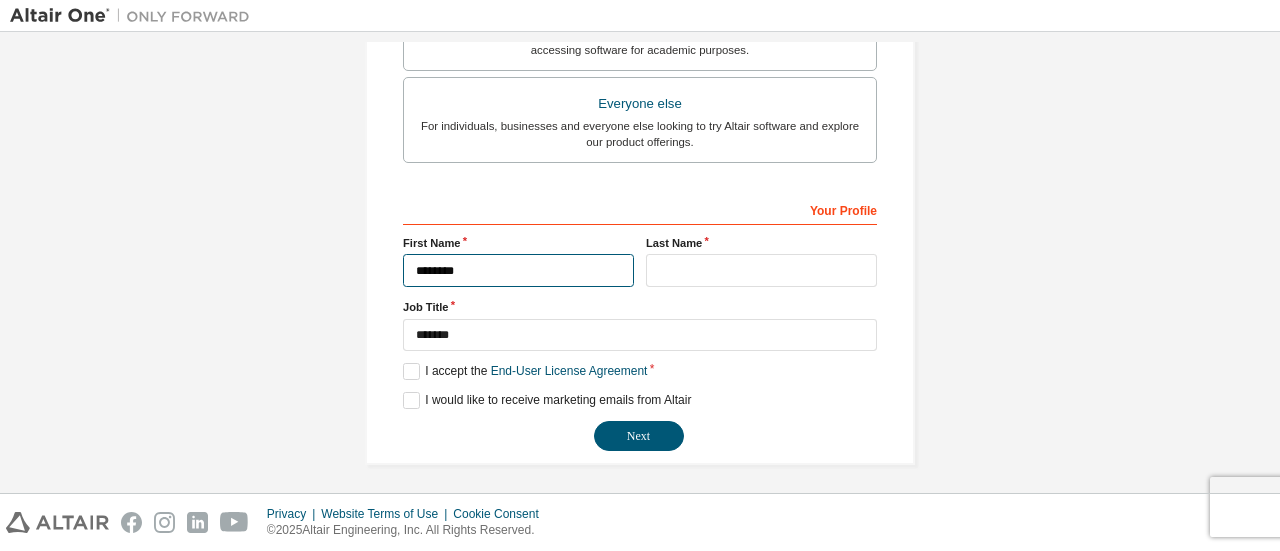 click on "********" at bounding box center [518, 270] 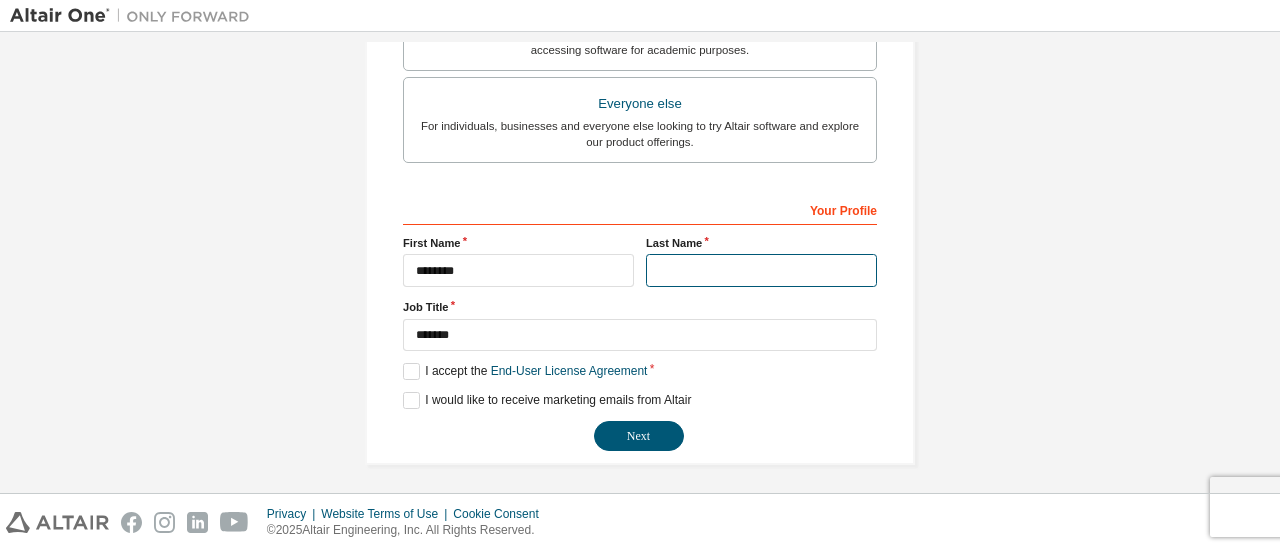 click at bounding box center (761, 270) 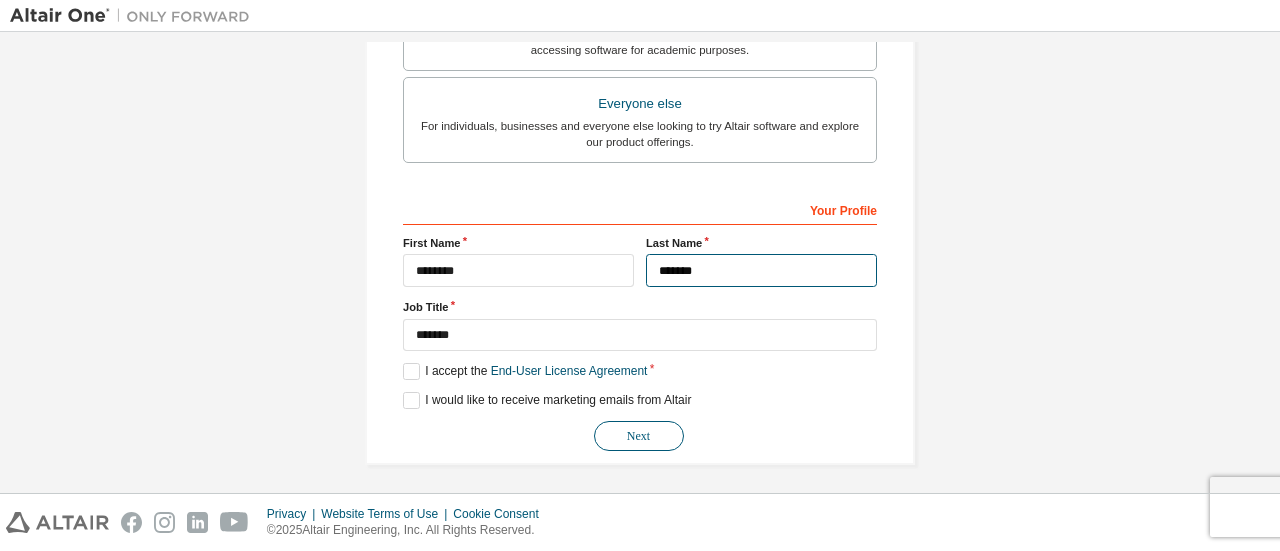 type on "*******" 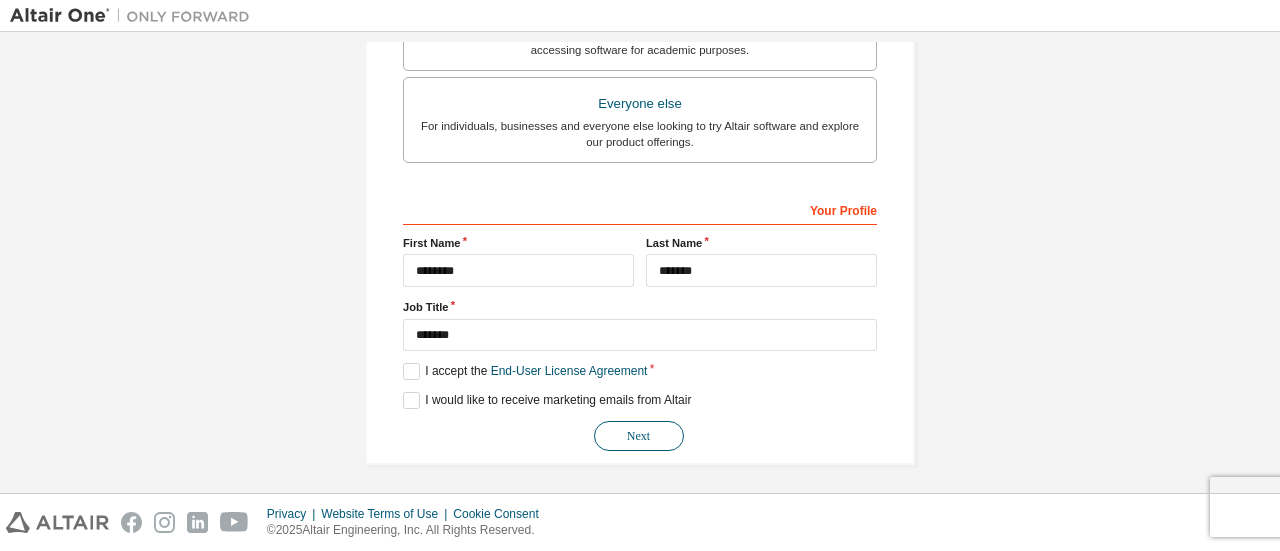 click on "Next" at bounding box center (639, 436) 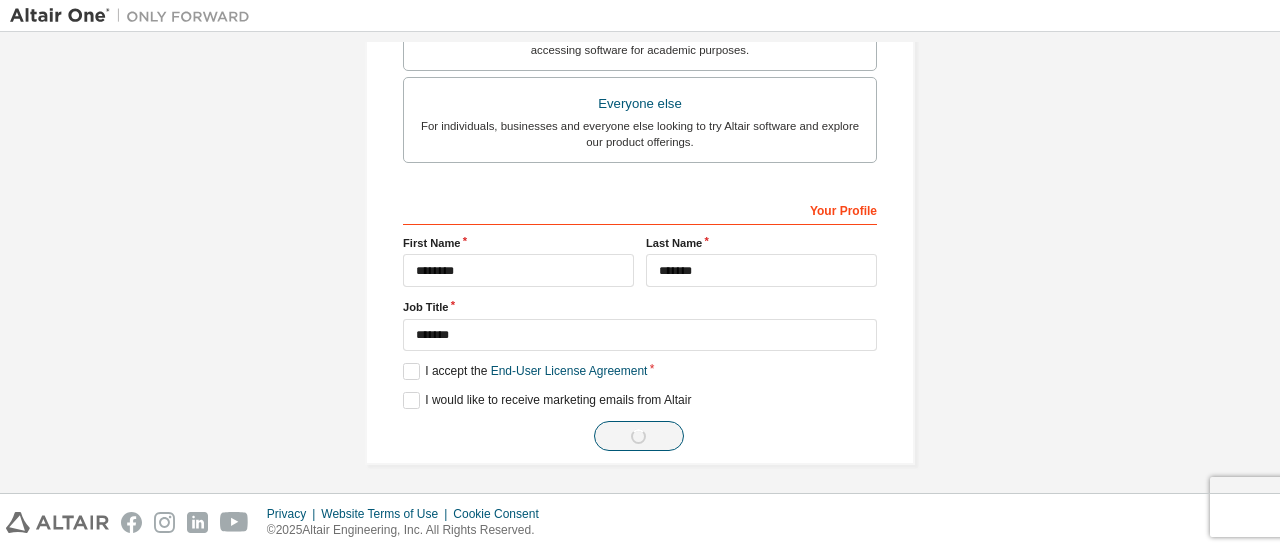 scroll, scrollTop: 34, scrollLeft: 0, axis: vertical 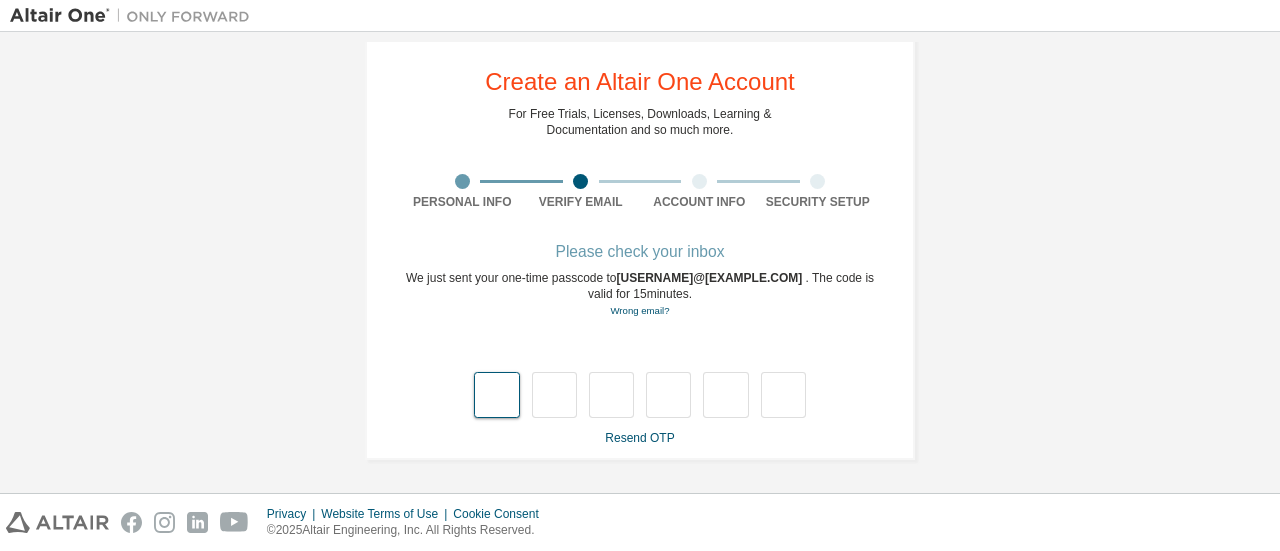 type on "*" 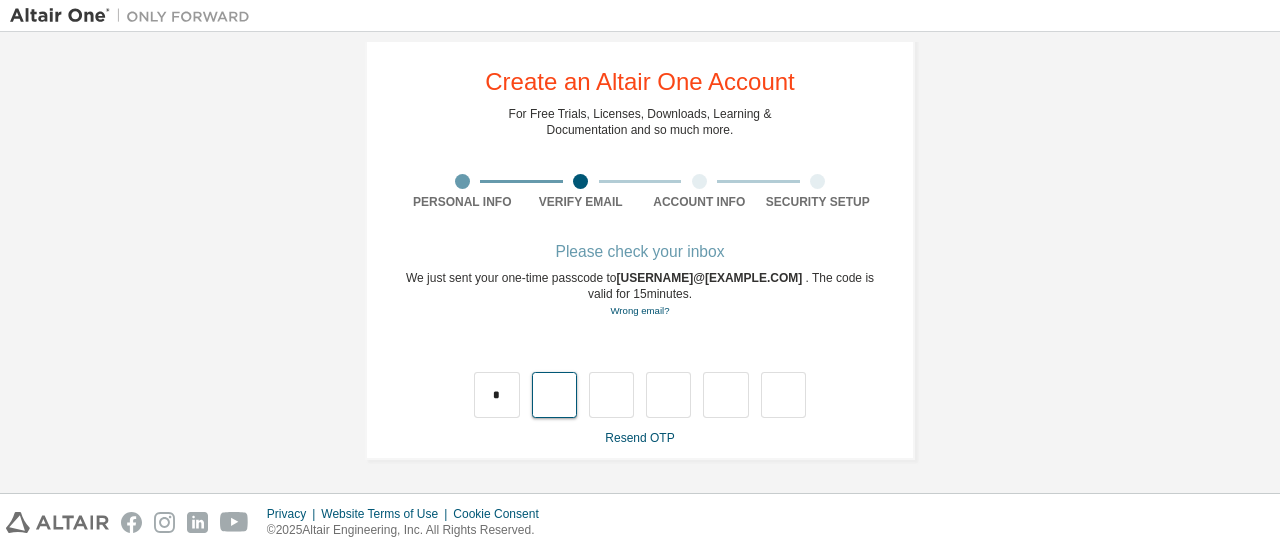 type on "*" 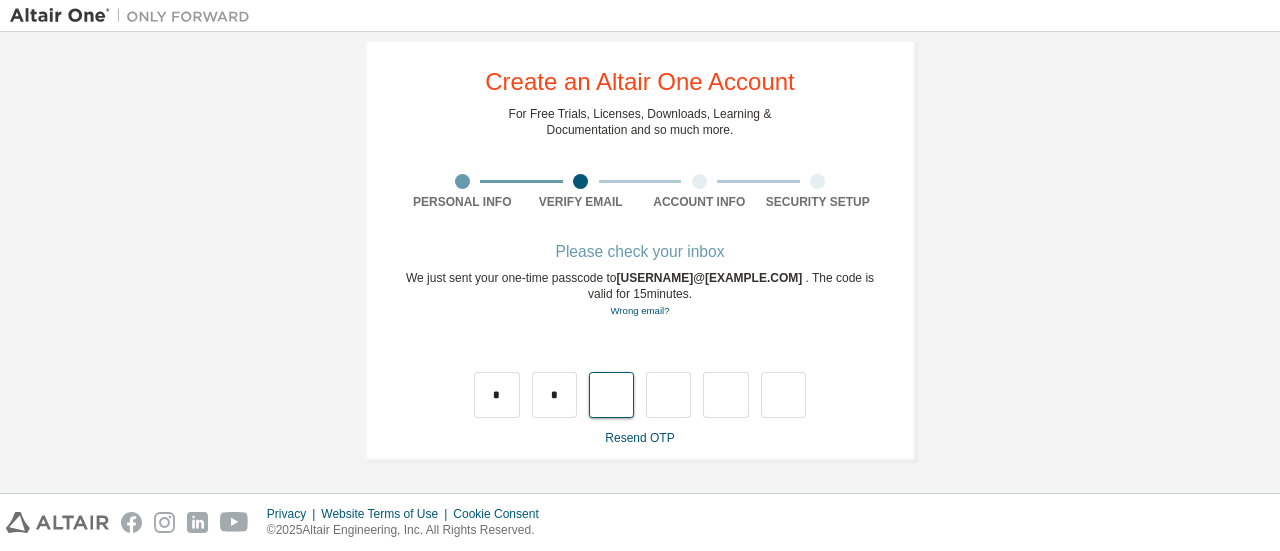 type on "*" 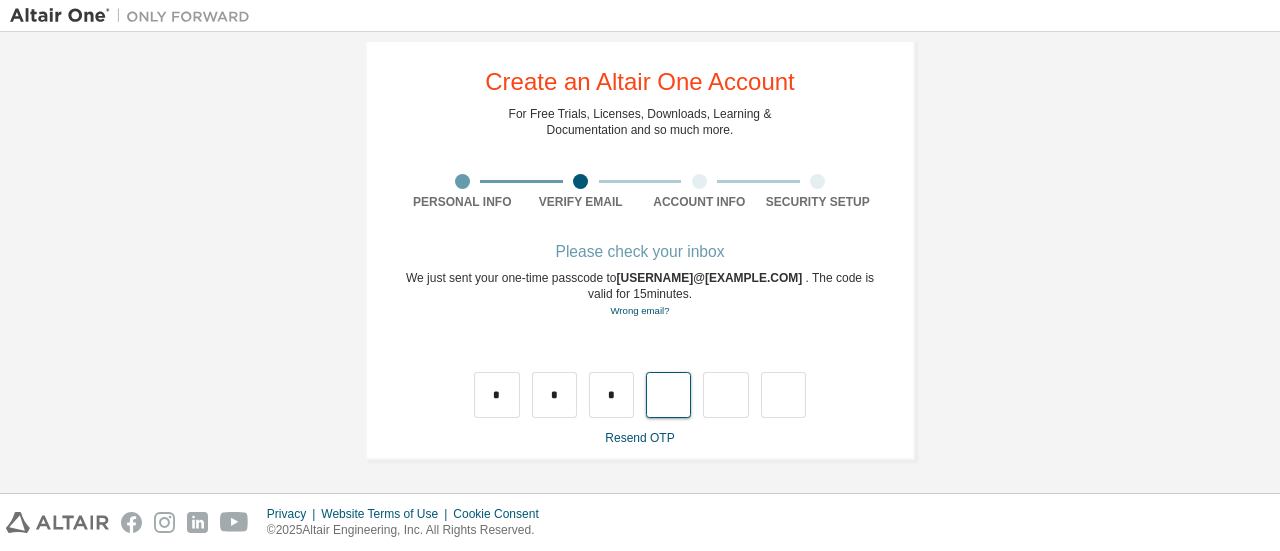 type on "*" 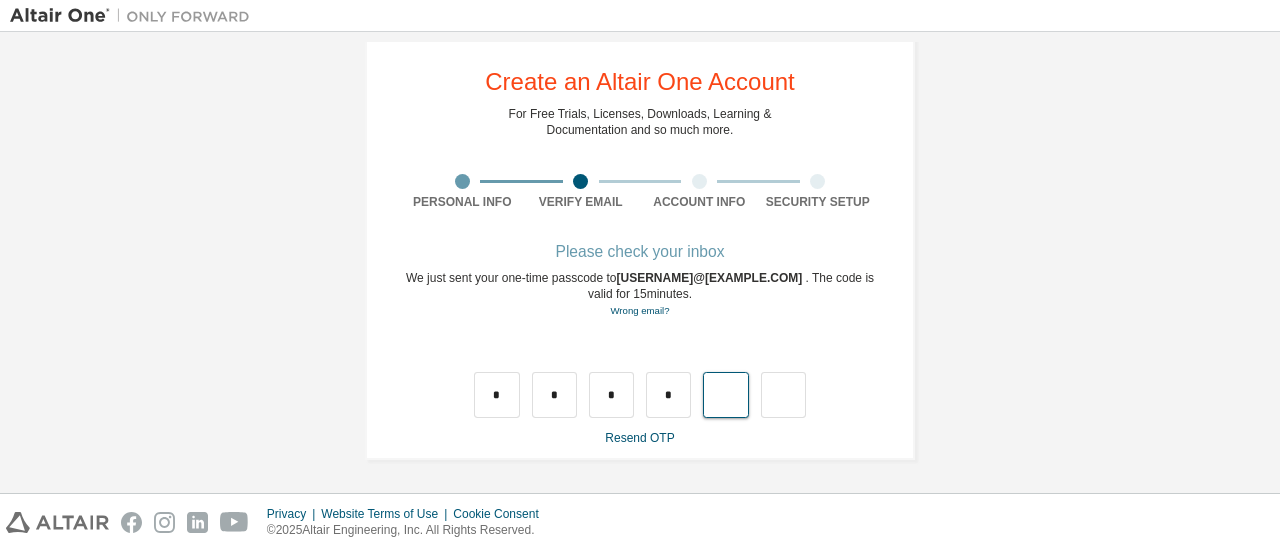 type on "*" 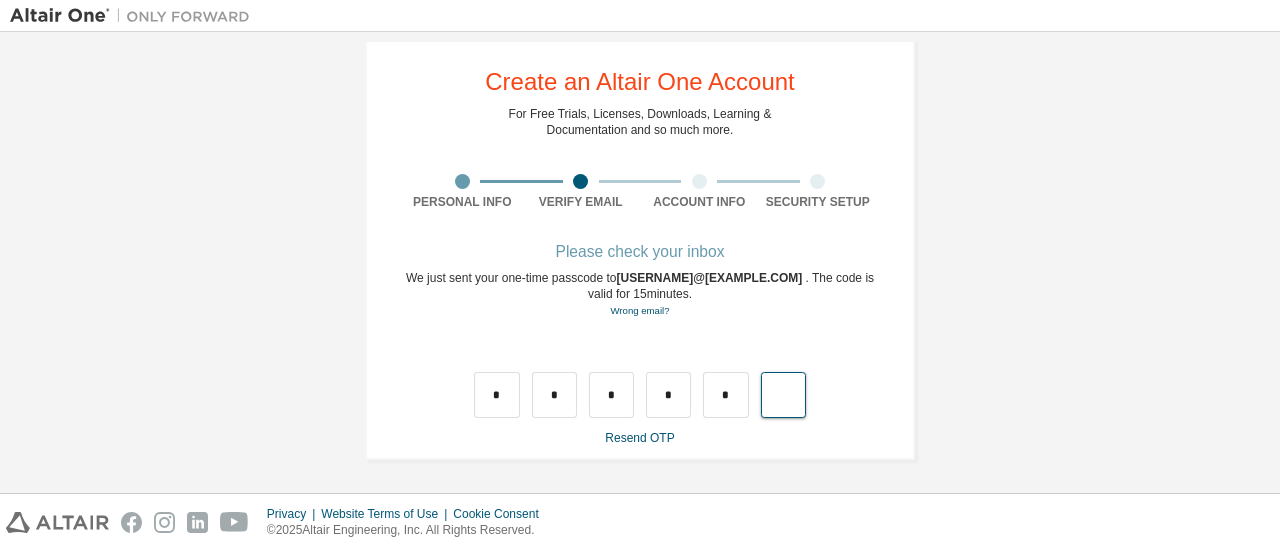 type on "*" 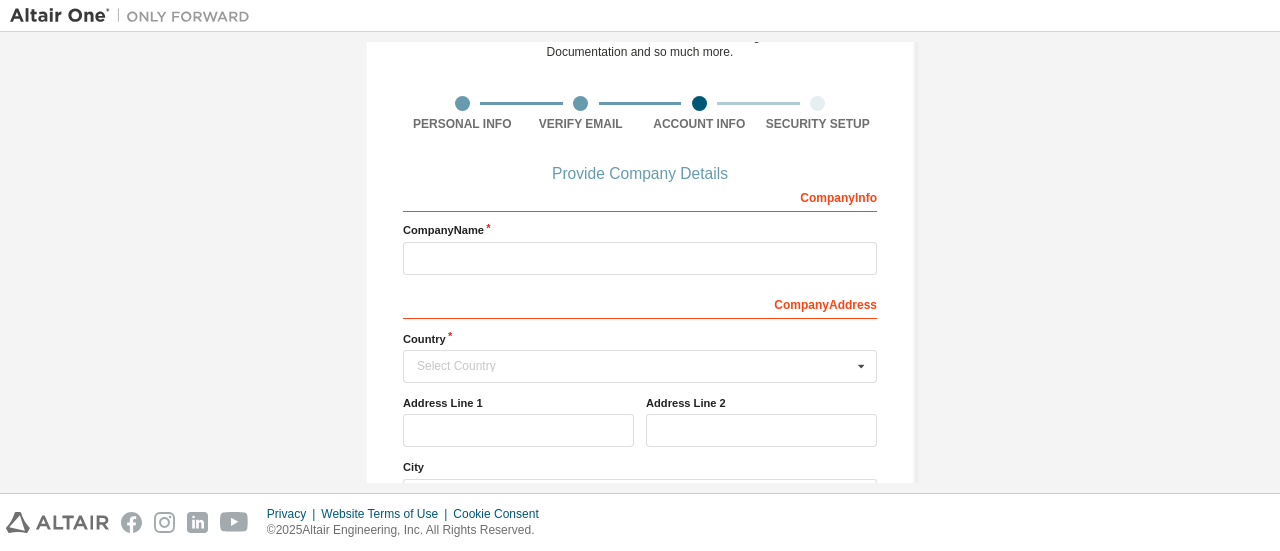 scroll, scrollTop: 116, scrollLeft: 0, axis: vertical 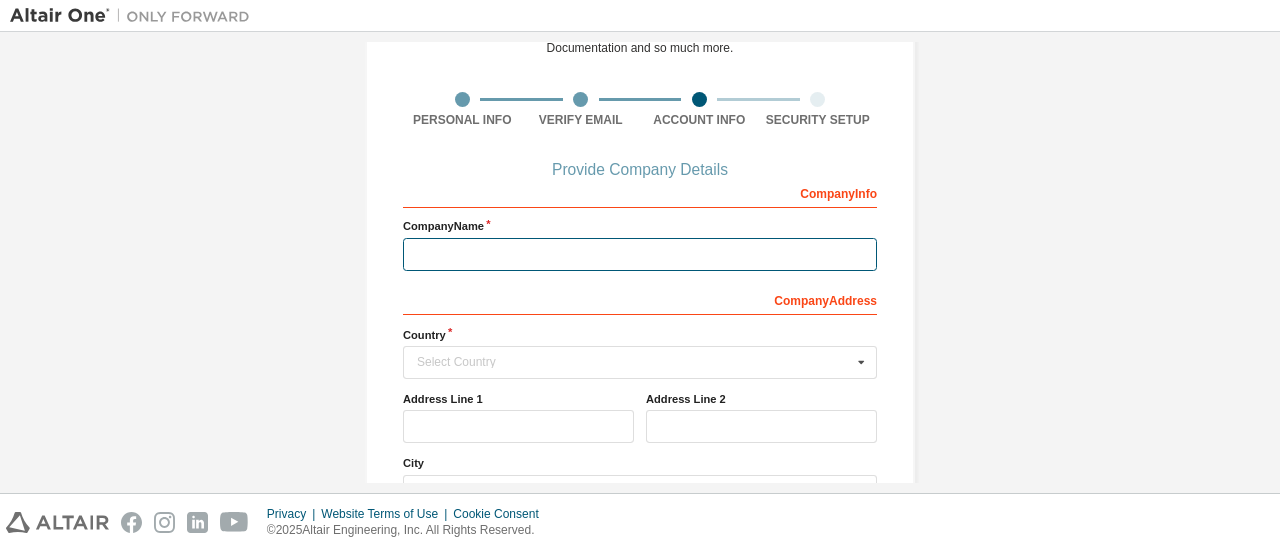 click at bounding box center [640, 254] 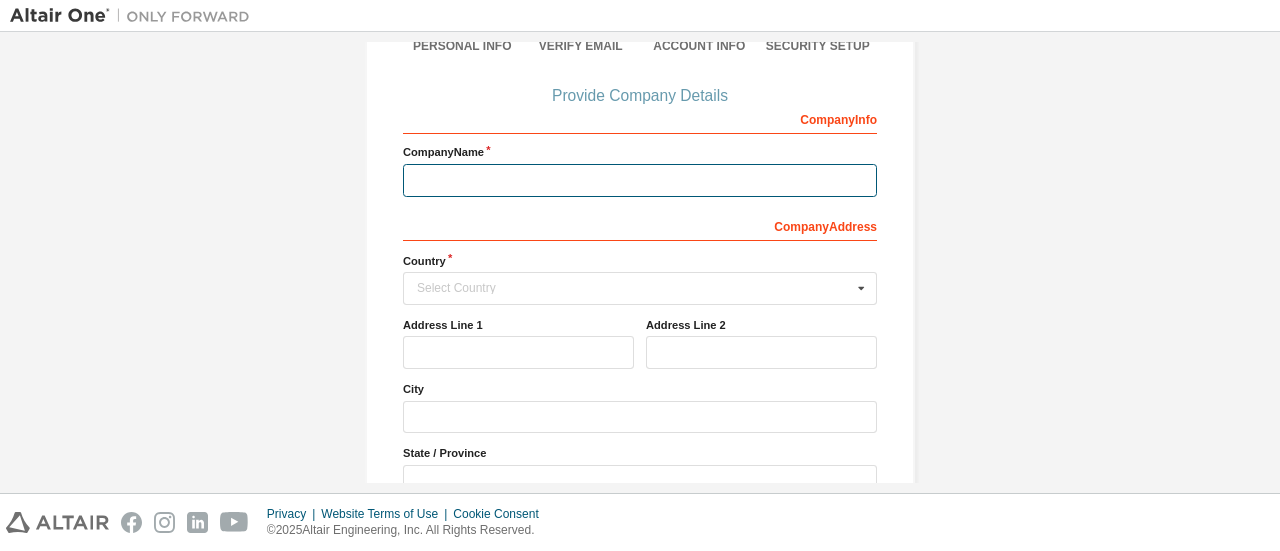 scroll, scrollTop: 190, scrollLeft: 0, axis: vertical 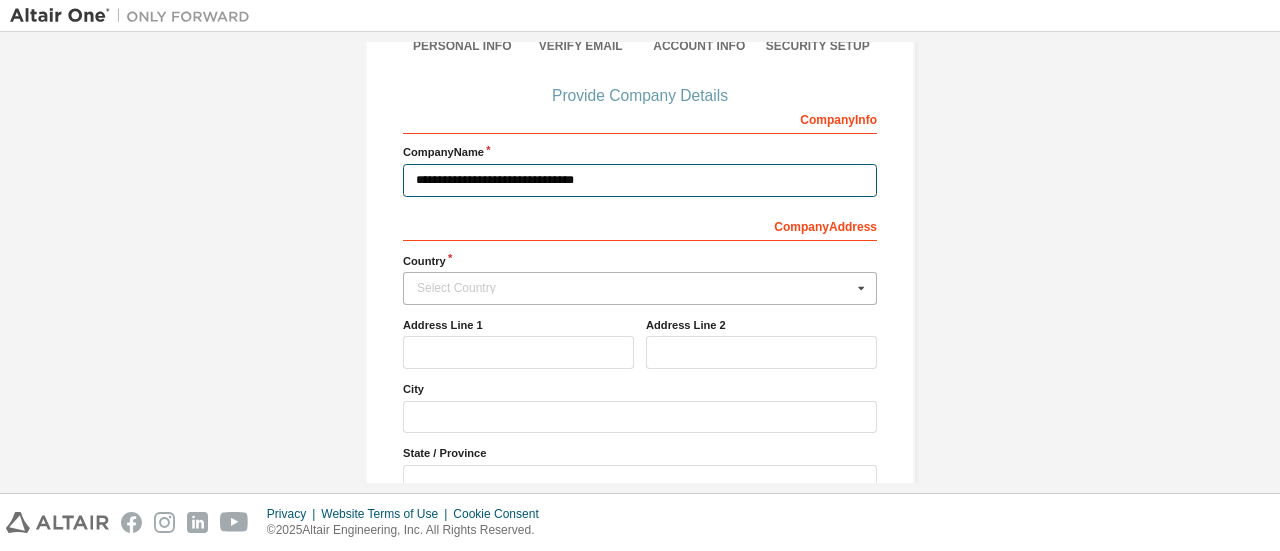 type on "**********" 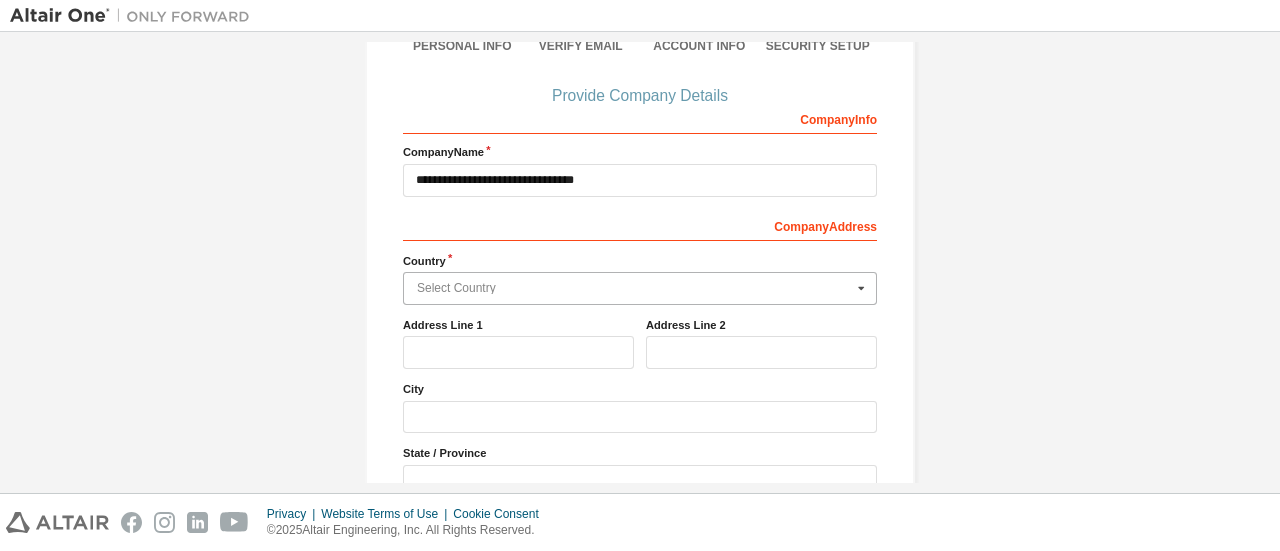 click at bounding box center (641, 288) 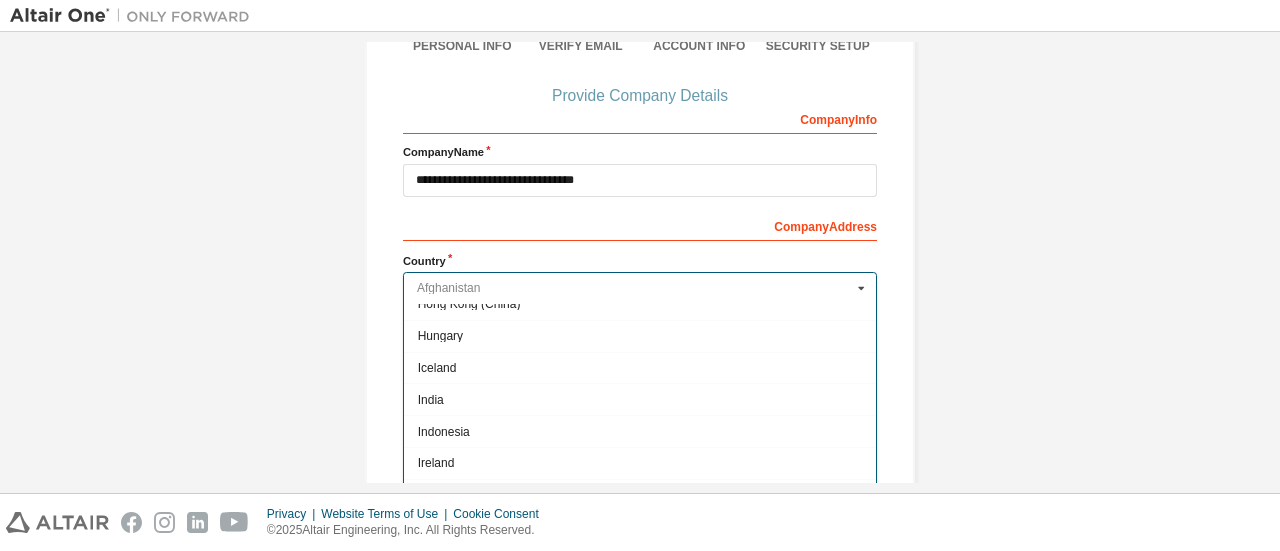 scroll, scrollTop: 3104, scrollLeft: 0, axis: vertical 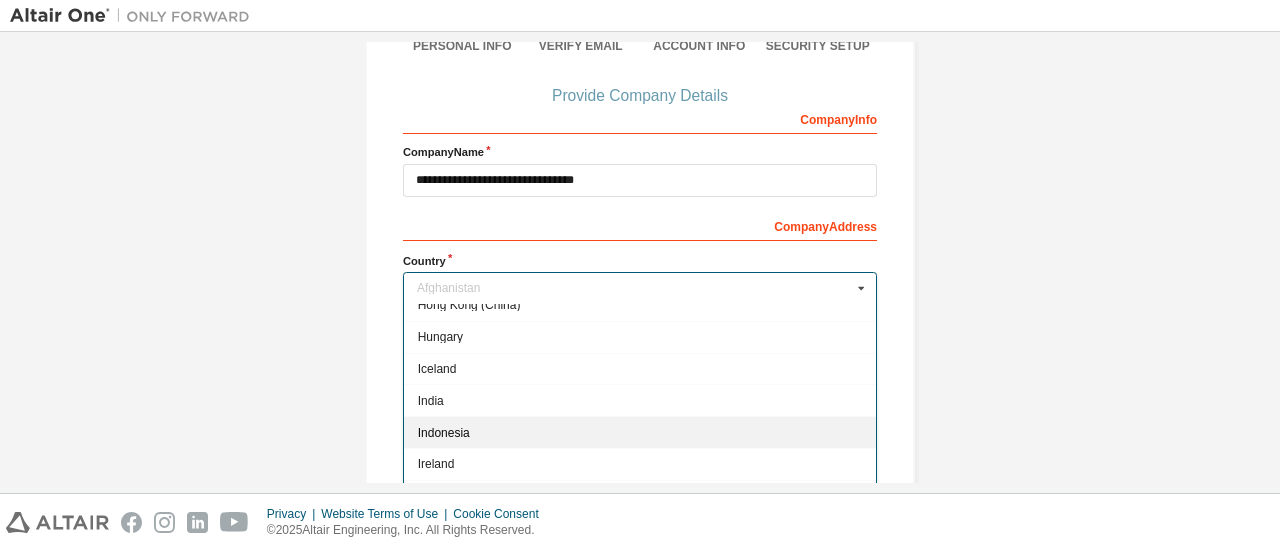 click on "Indonesia" at bounding box center (640, 432) 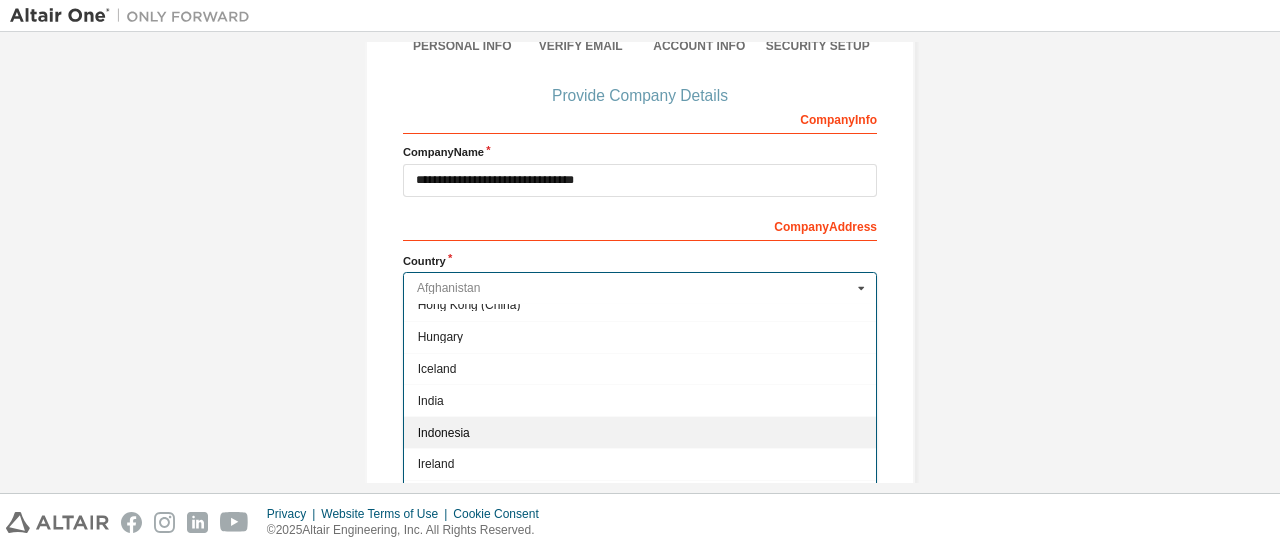 type on "***" 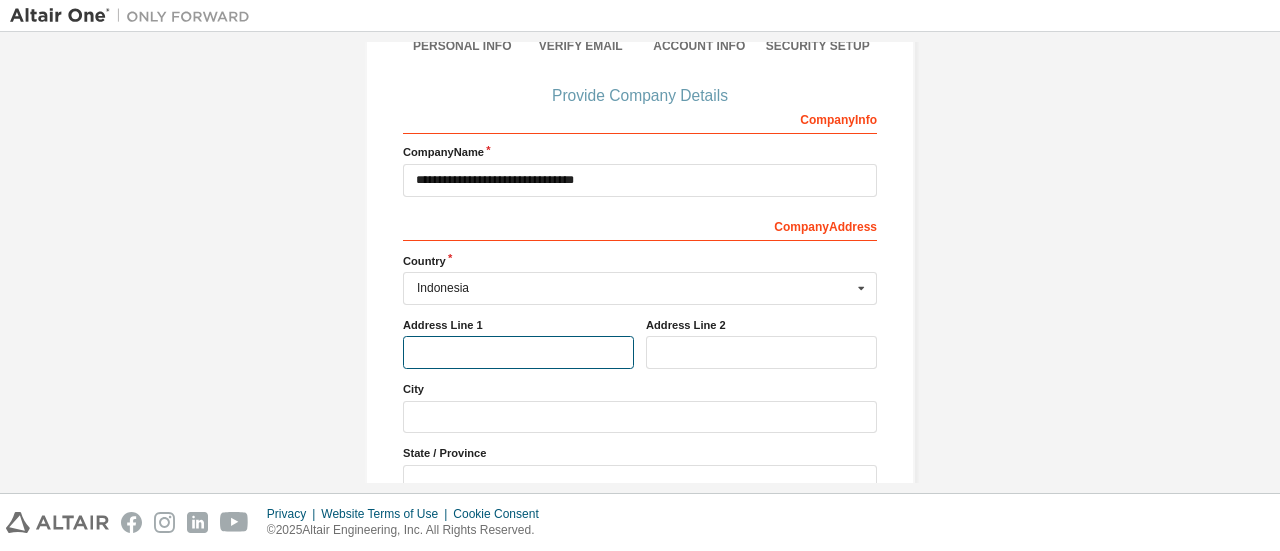 click at bounding box center (518, 352) 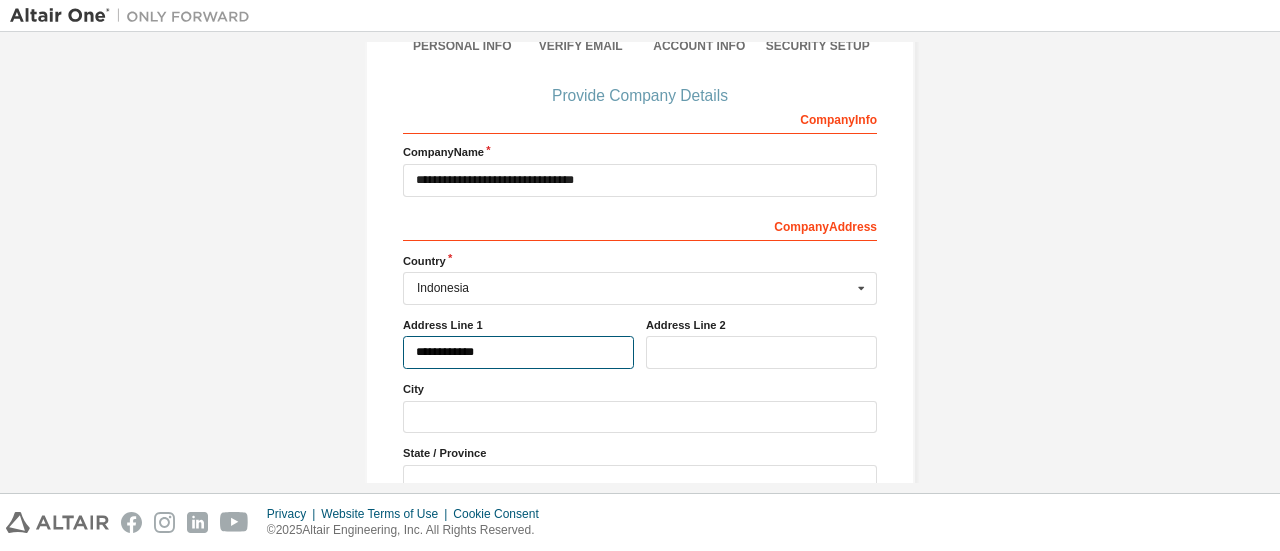 type on "**********" 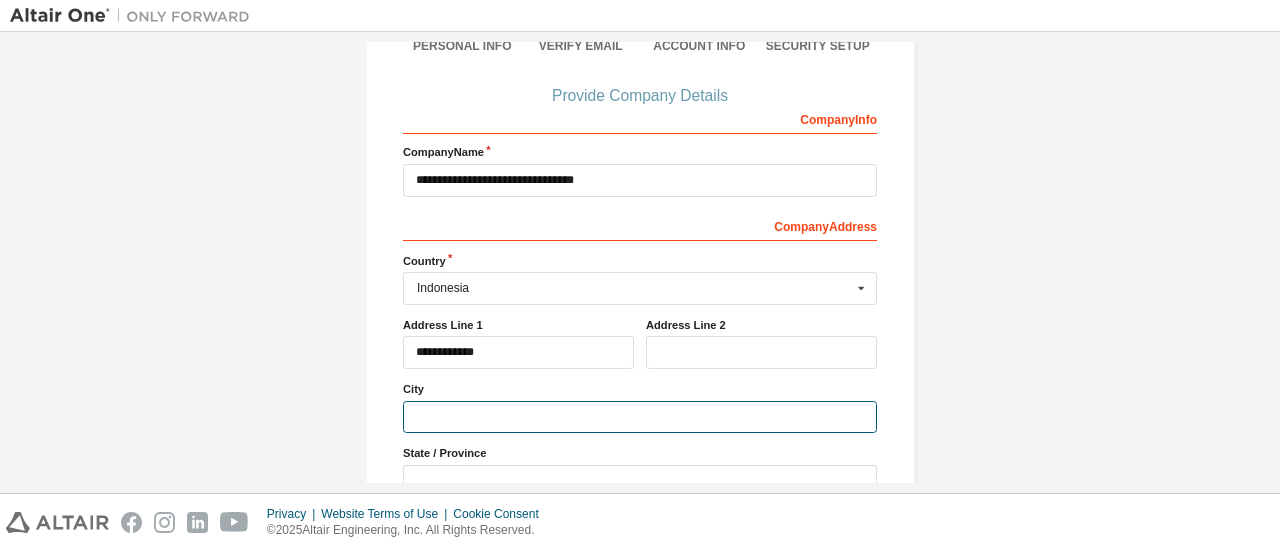 click at bounding box center (640, 417) 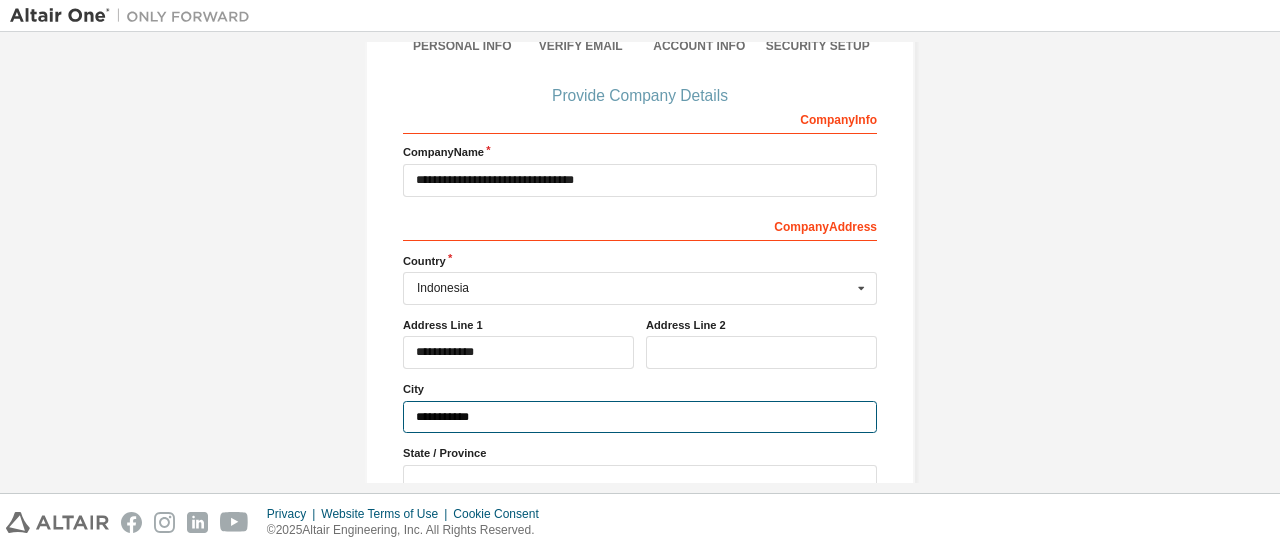 type on "**********" 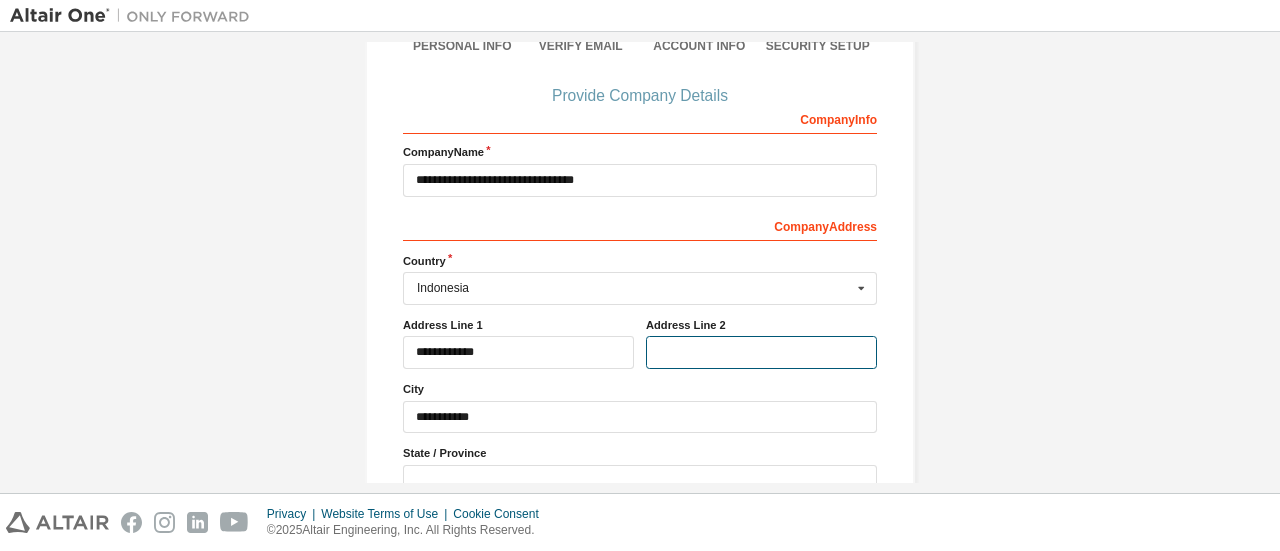 click at bounding box center [761, 352] 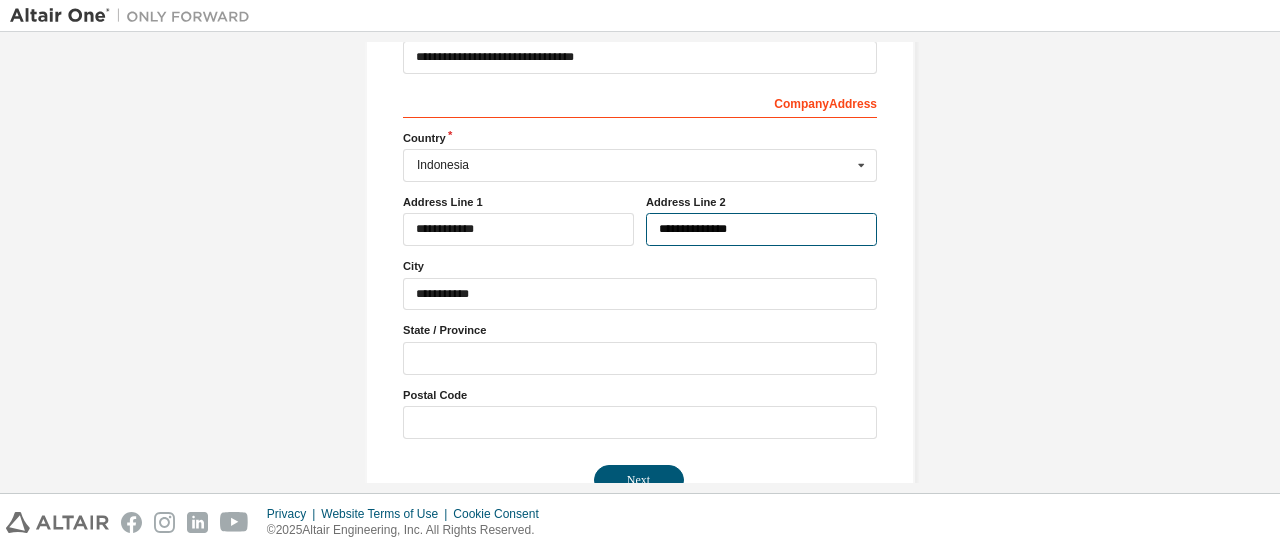 scroll, scrollTop: 357, scrollLeft: 0, axis: vertical 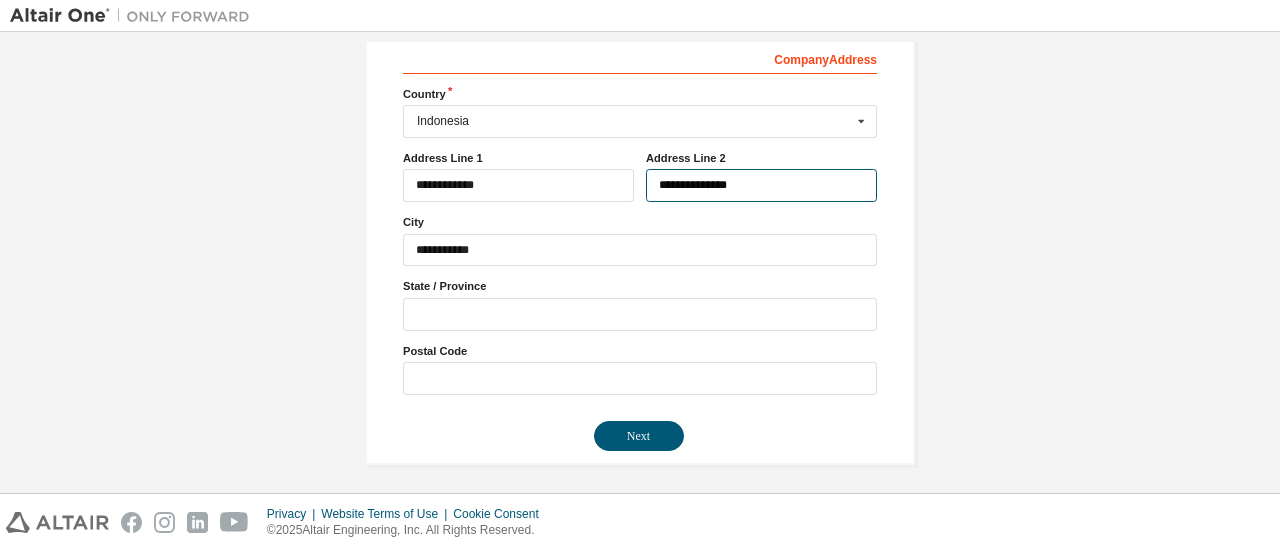 type on "**********" 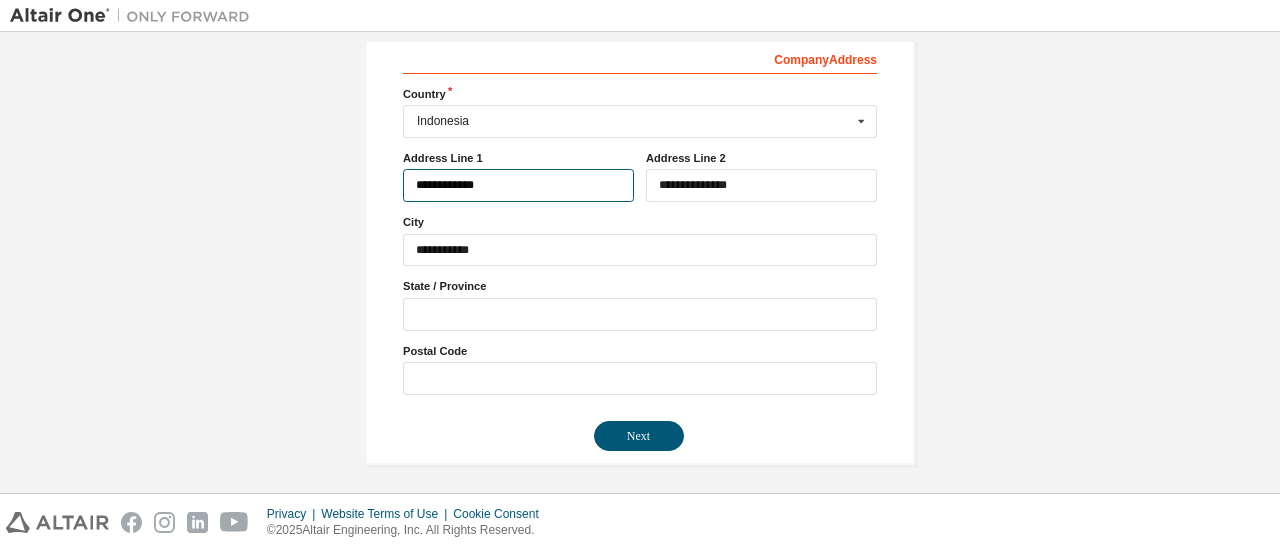 drag, startPoint x: 502, startPoint y: 176, endPoint x: 324, endPoint y: 196, distance: 179.12007 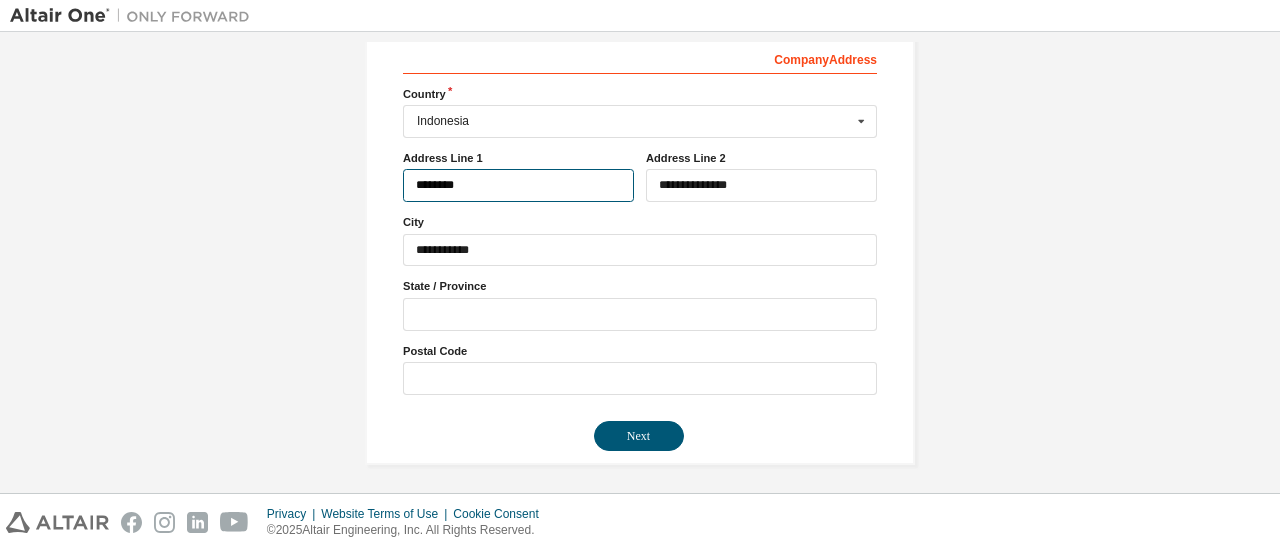 type on "********" 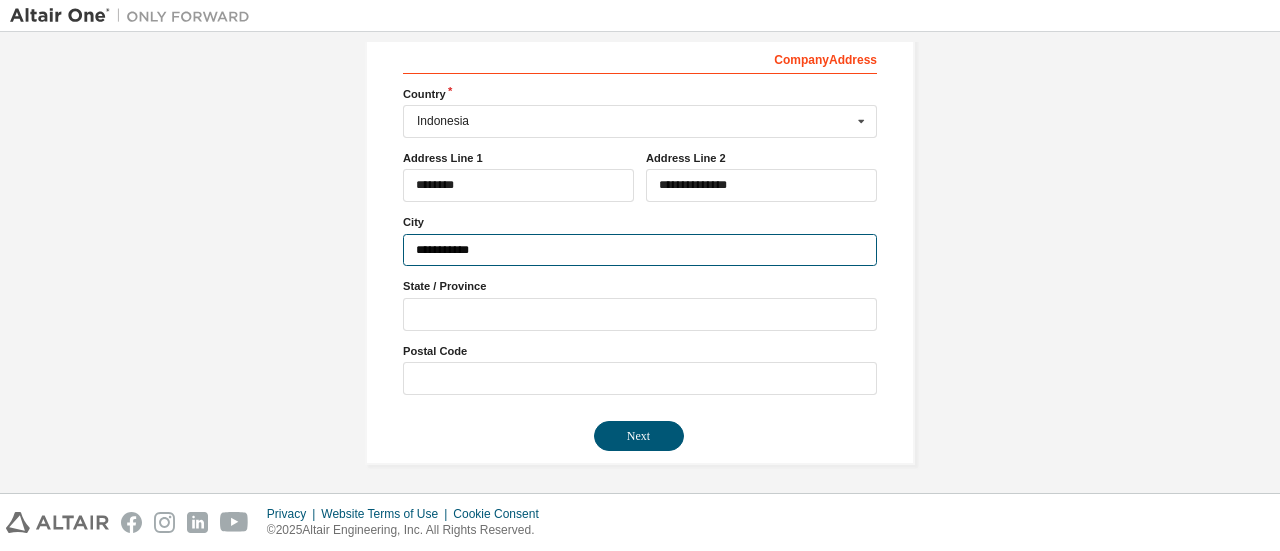drag, startPoint x: 478, startPoint y: 247, endPoint x: 380, endPoint y: 244, distance: 98.045906 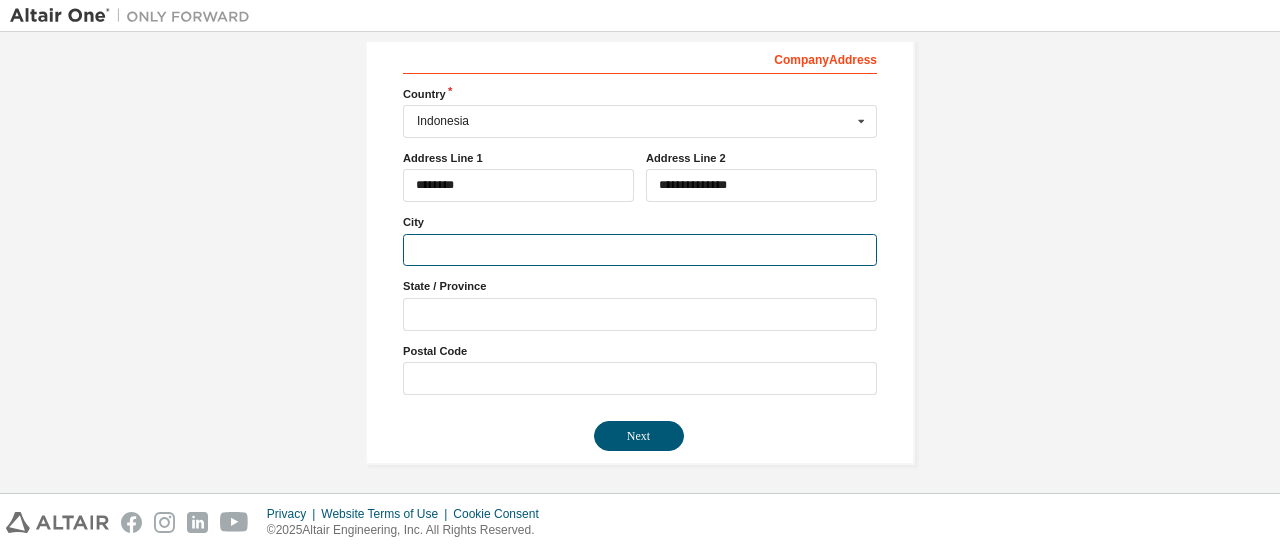 type on "*" 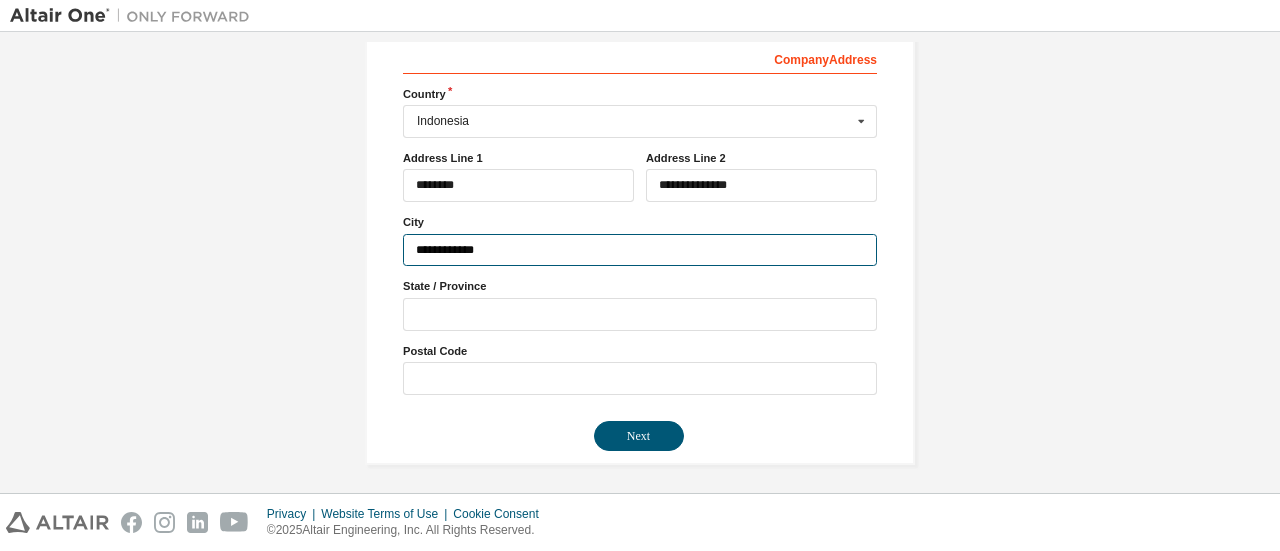 type on "**********" 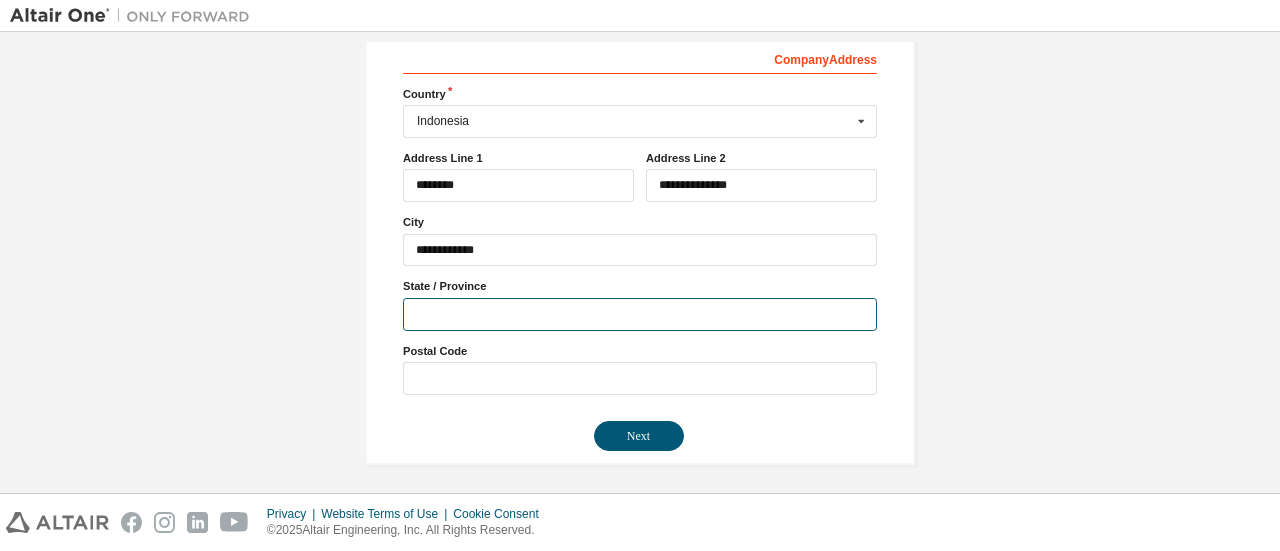 click at bounding box center [640, 314] 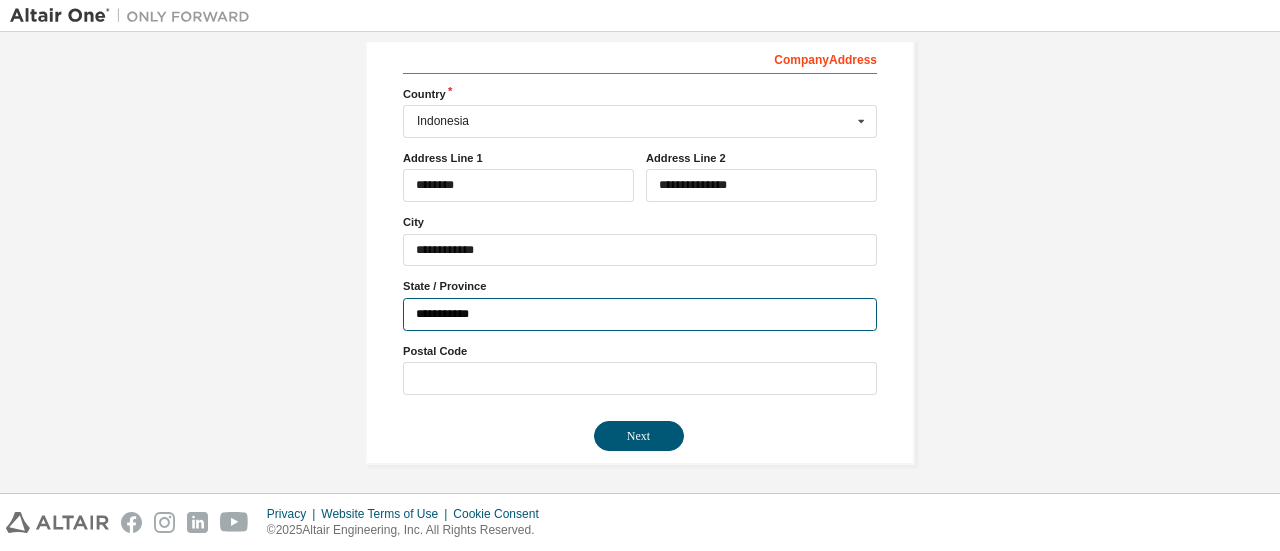 type on "**********" 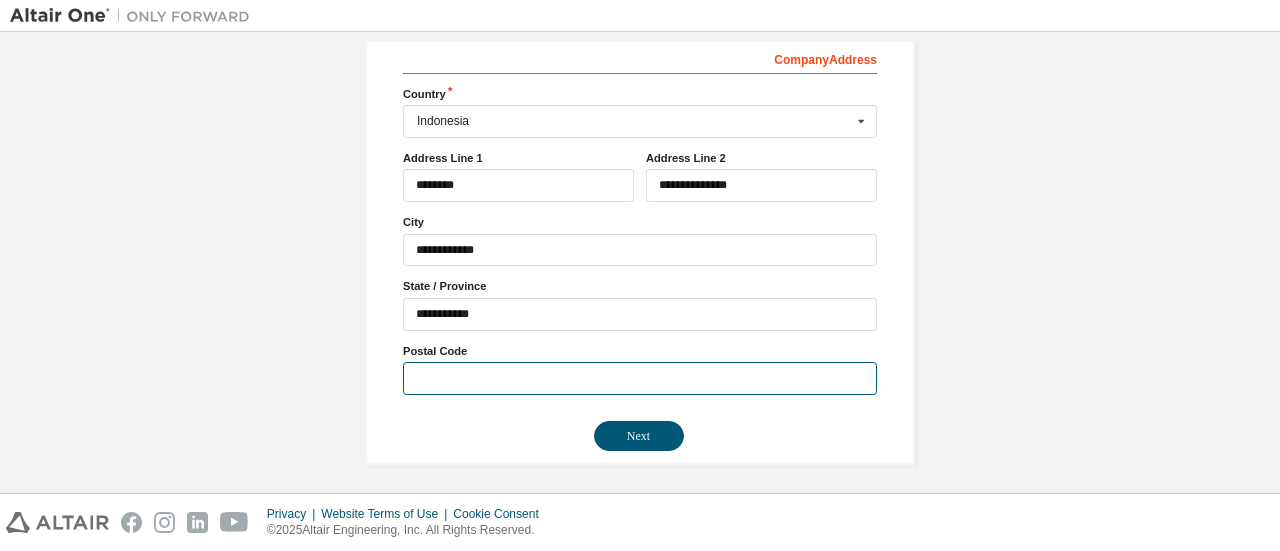 click at bounding box center (640, 378) 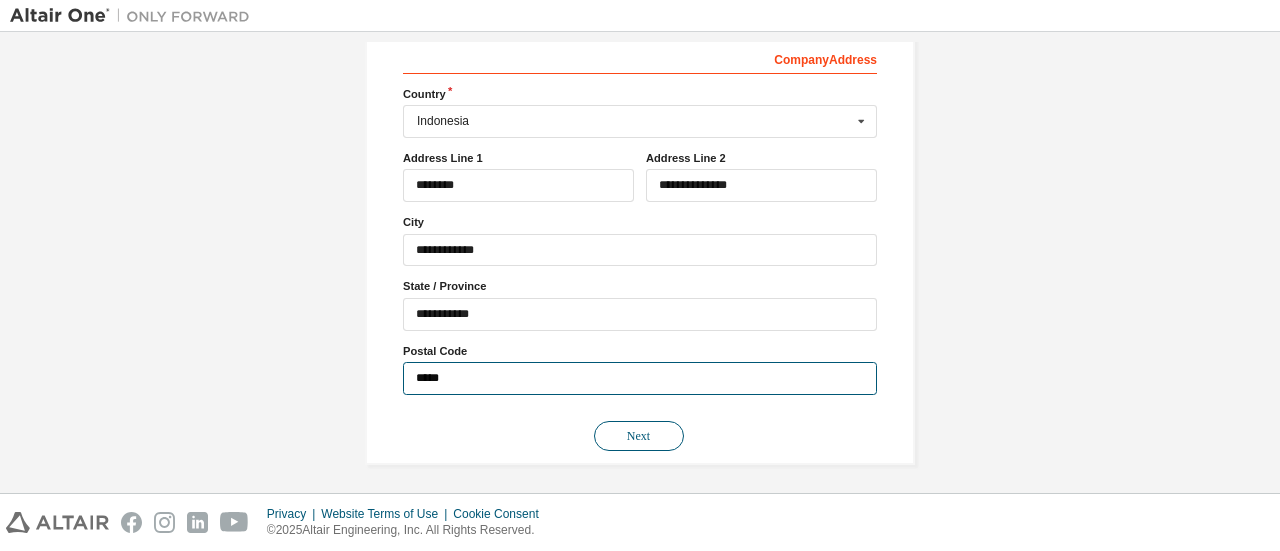 type on "*****" 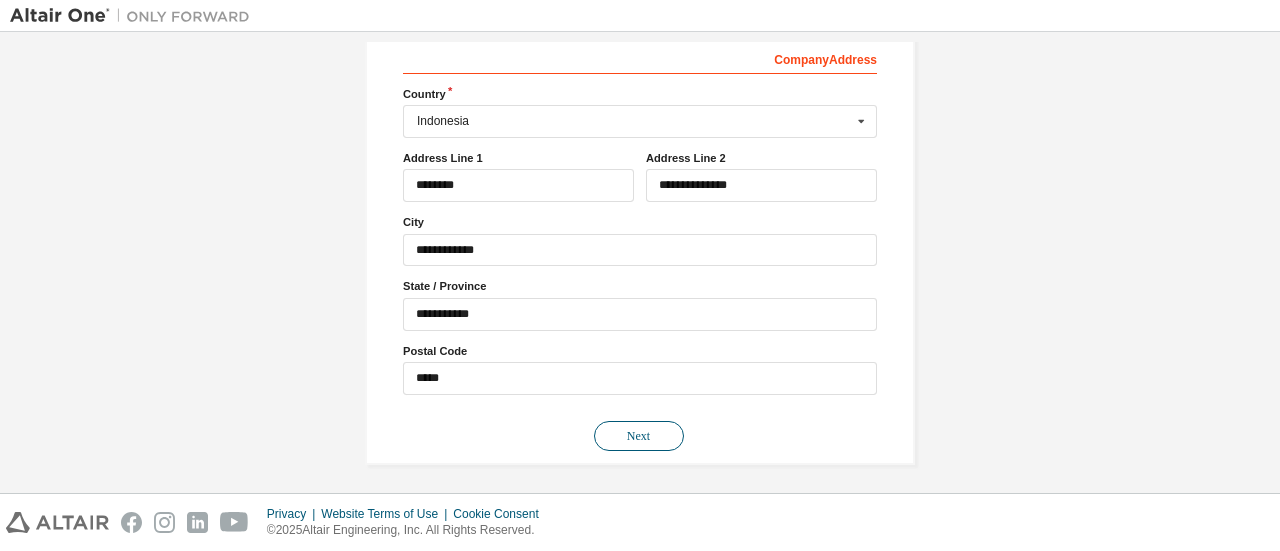 click on "Next" at bounding box center (639, 436) 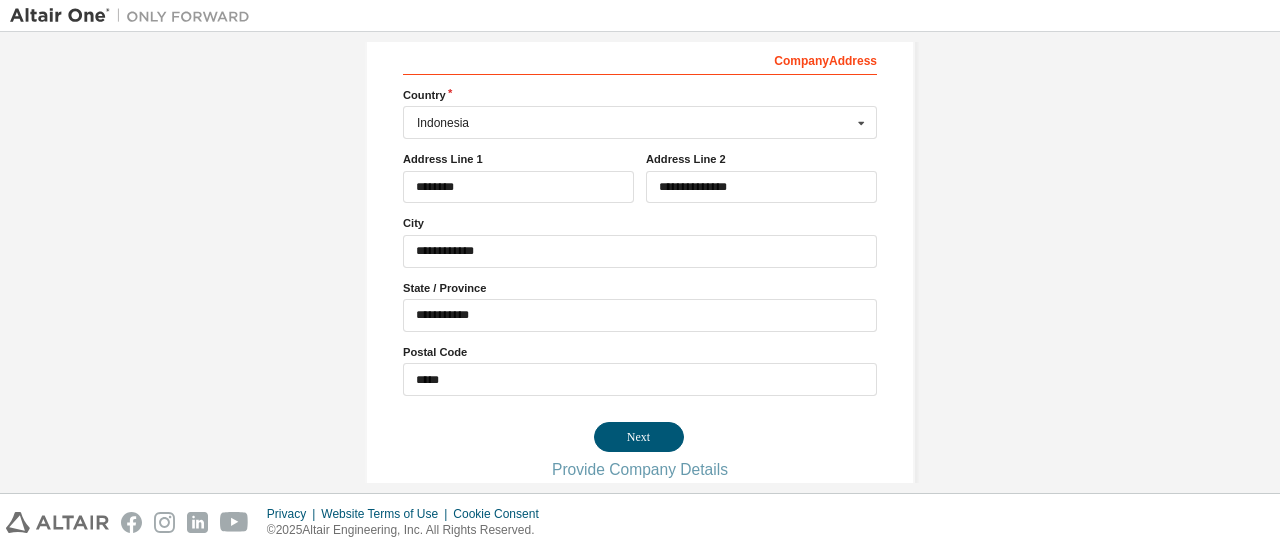 scroll, scrollTop: 0, scrollLeft: 0, axis: both 